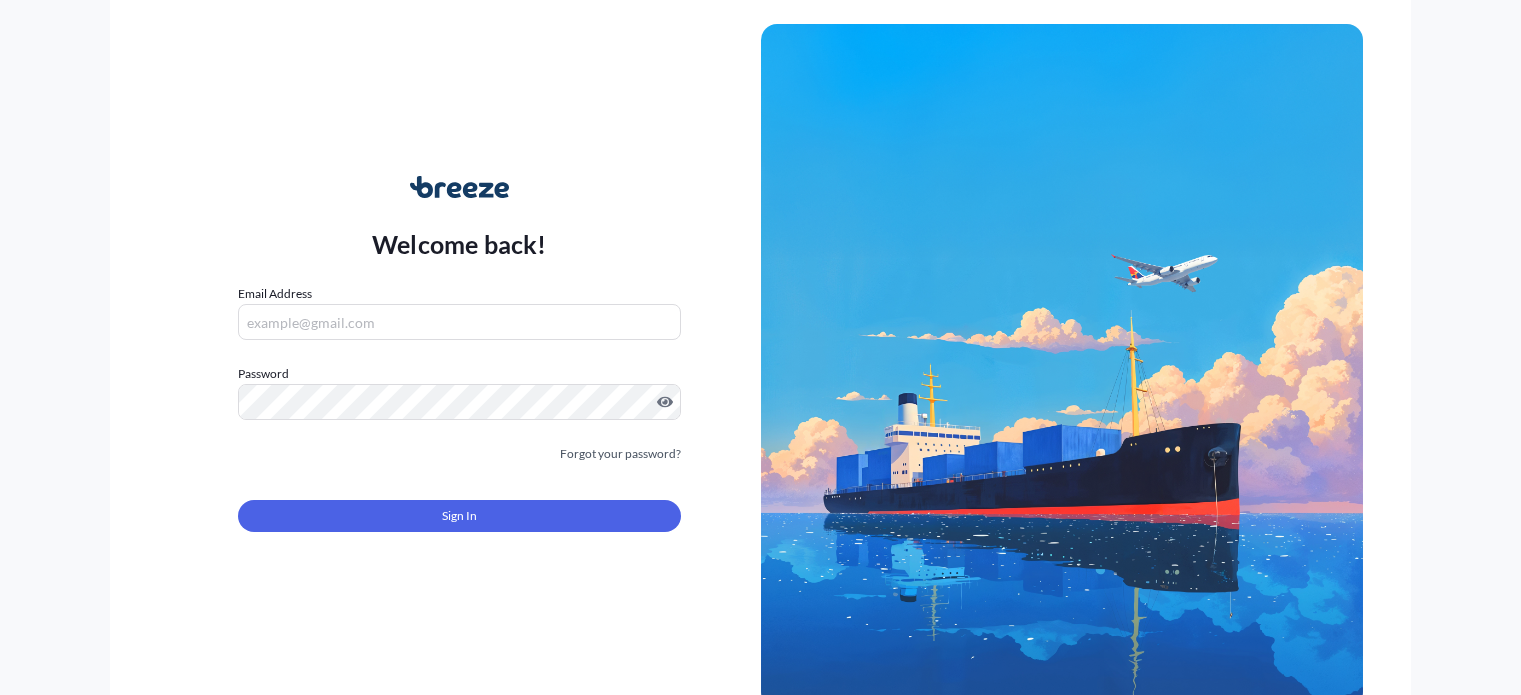 scroll, scrollTop: 0, scrollLeft: 0, axis: both 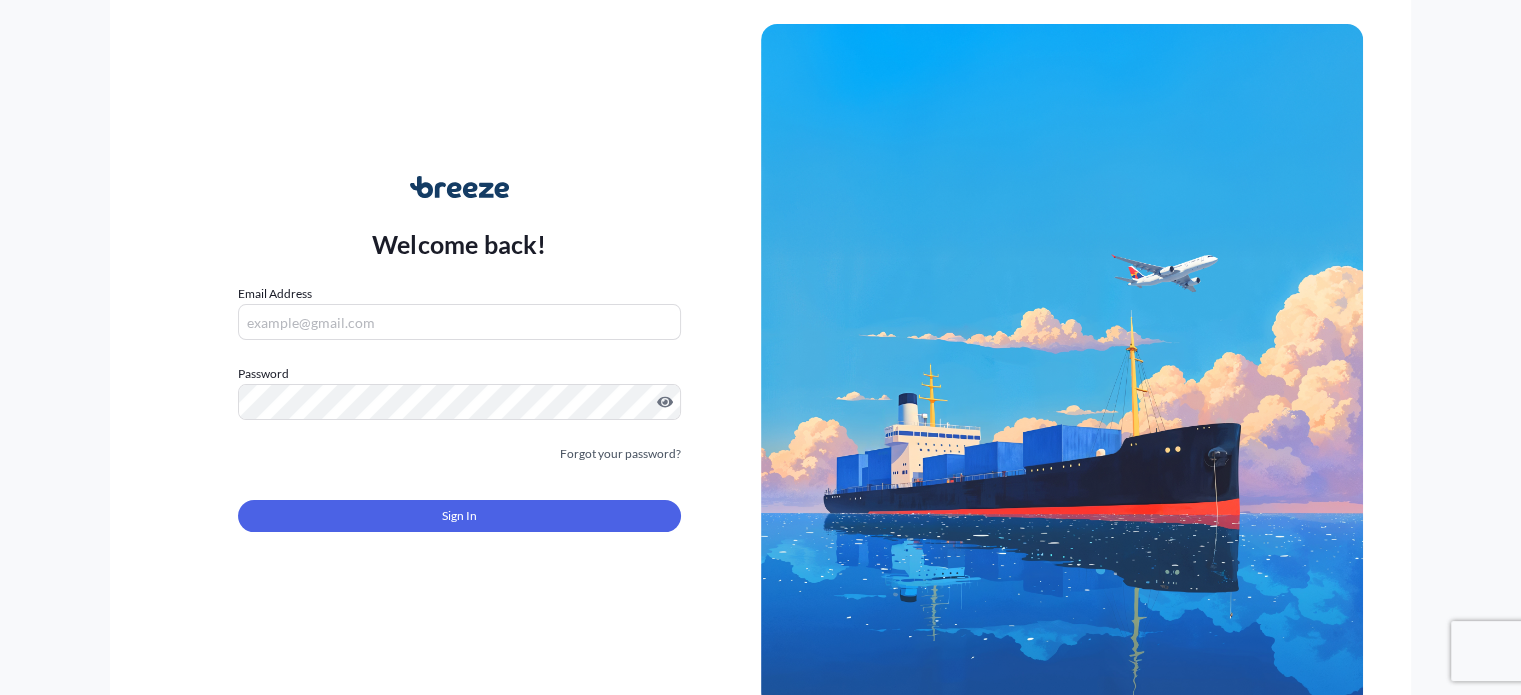 type on "[EMAIL_ADDRESS][DOMAIN_NAME]" 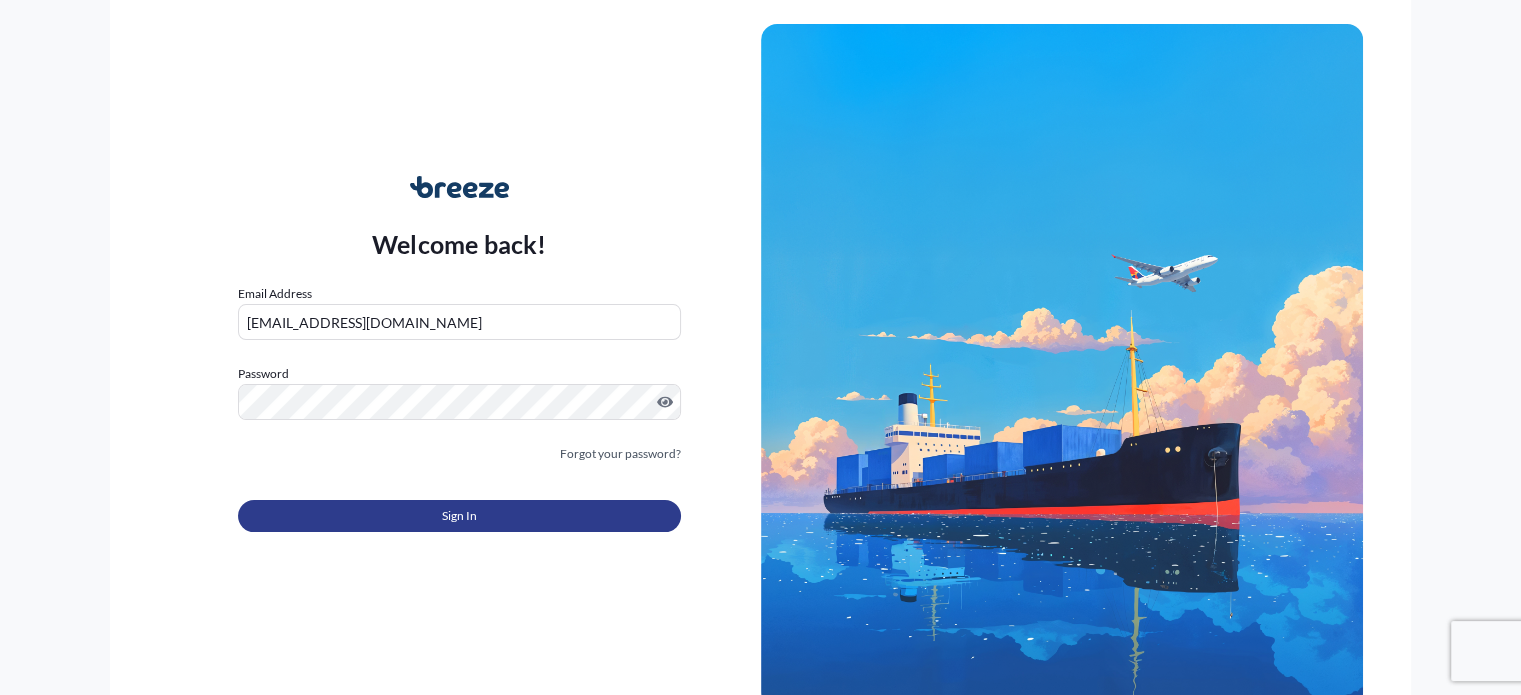 click on "Sign In" at bounding box center [459, 516] 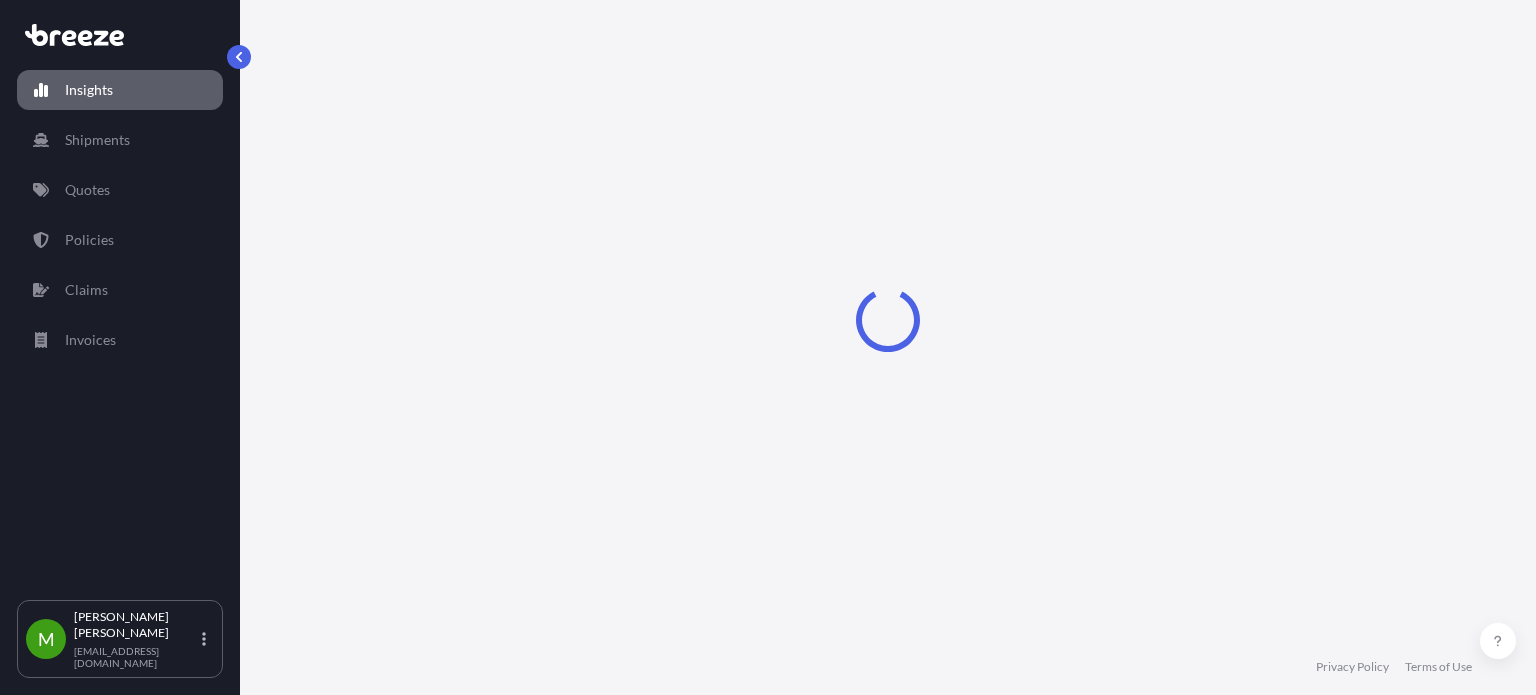 select on "2025" 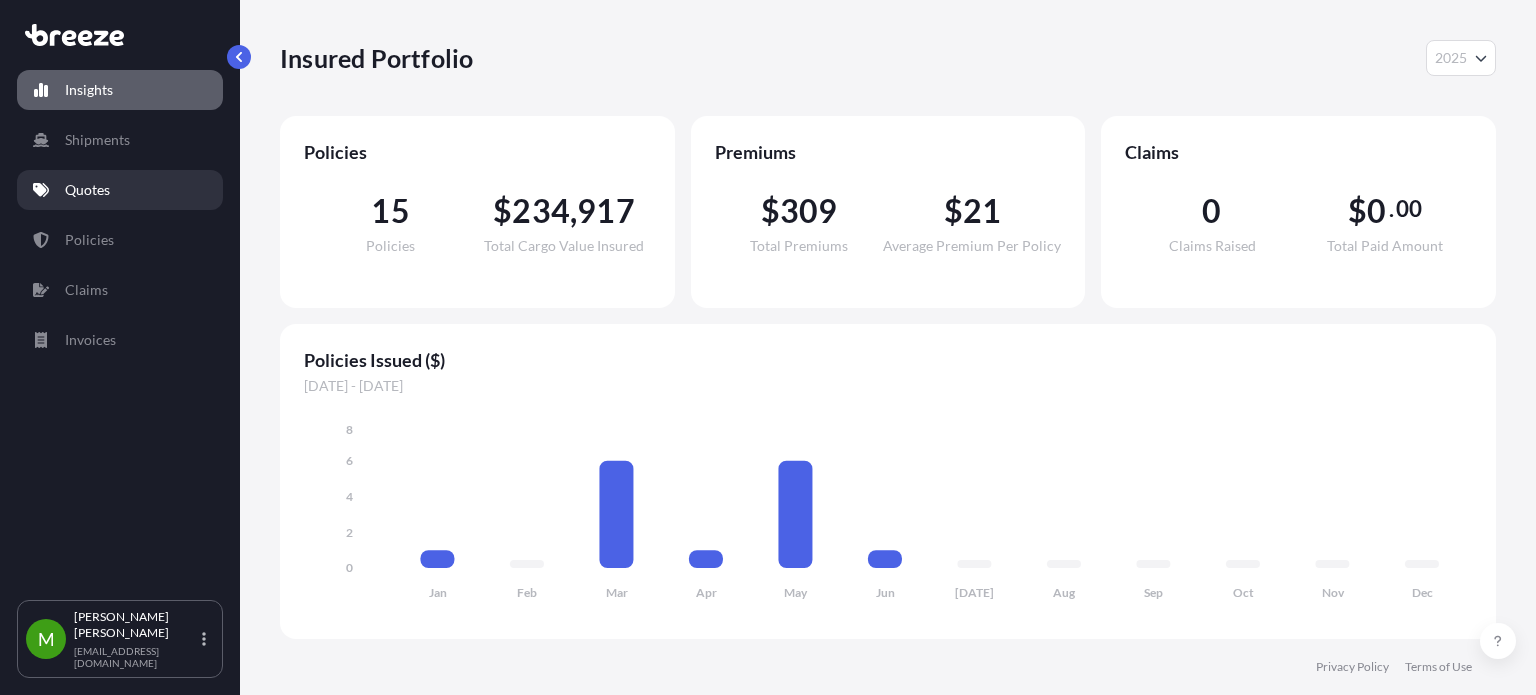 click on "Quotes" at bounding box center [87, 190] 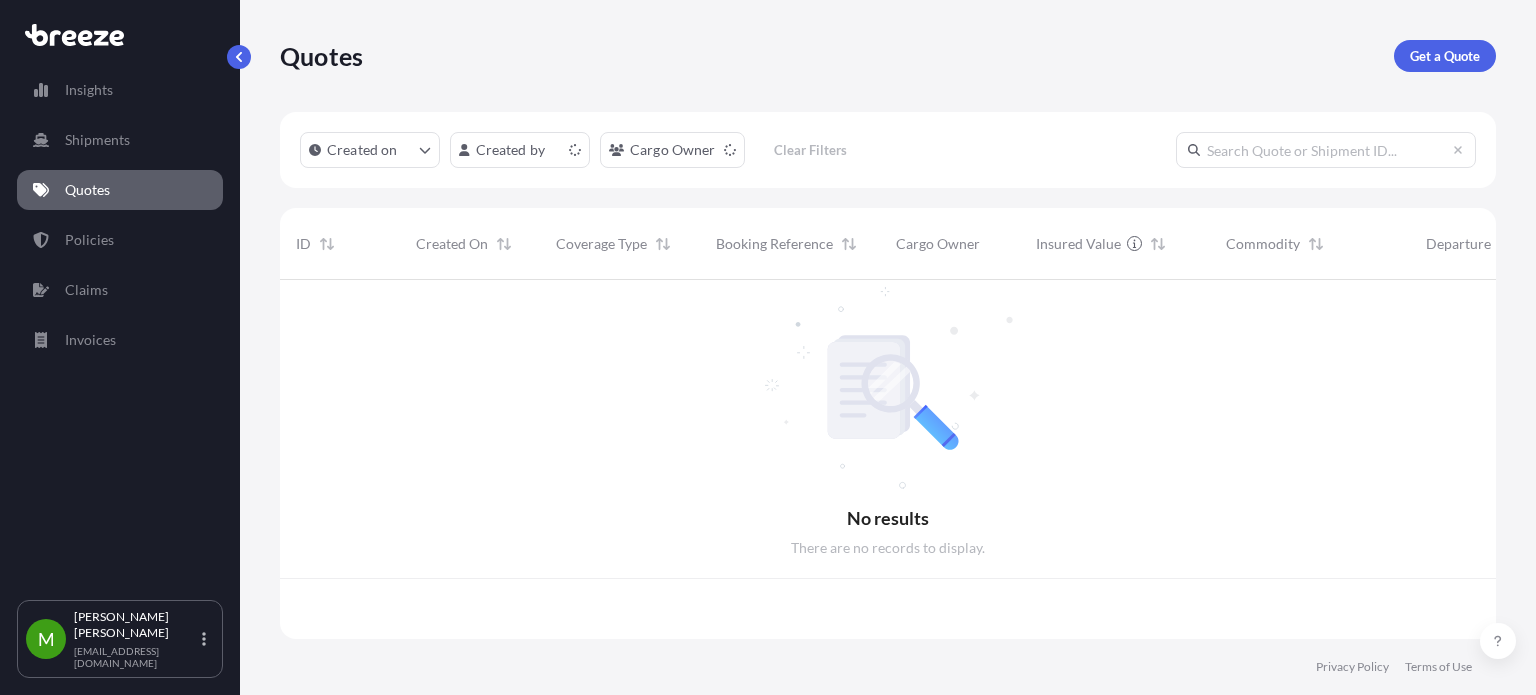scroll, scrollTop: 16, scrollLeft: 16, axis: both 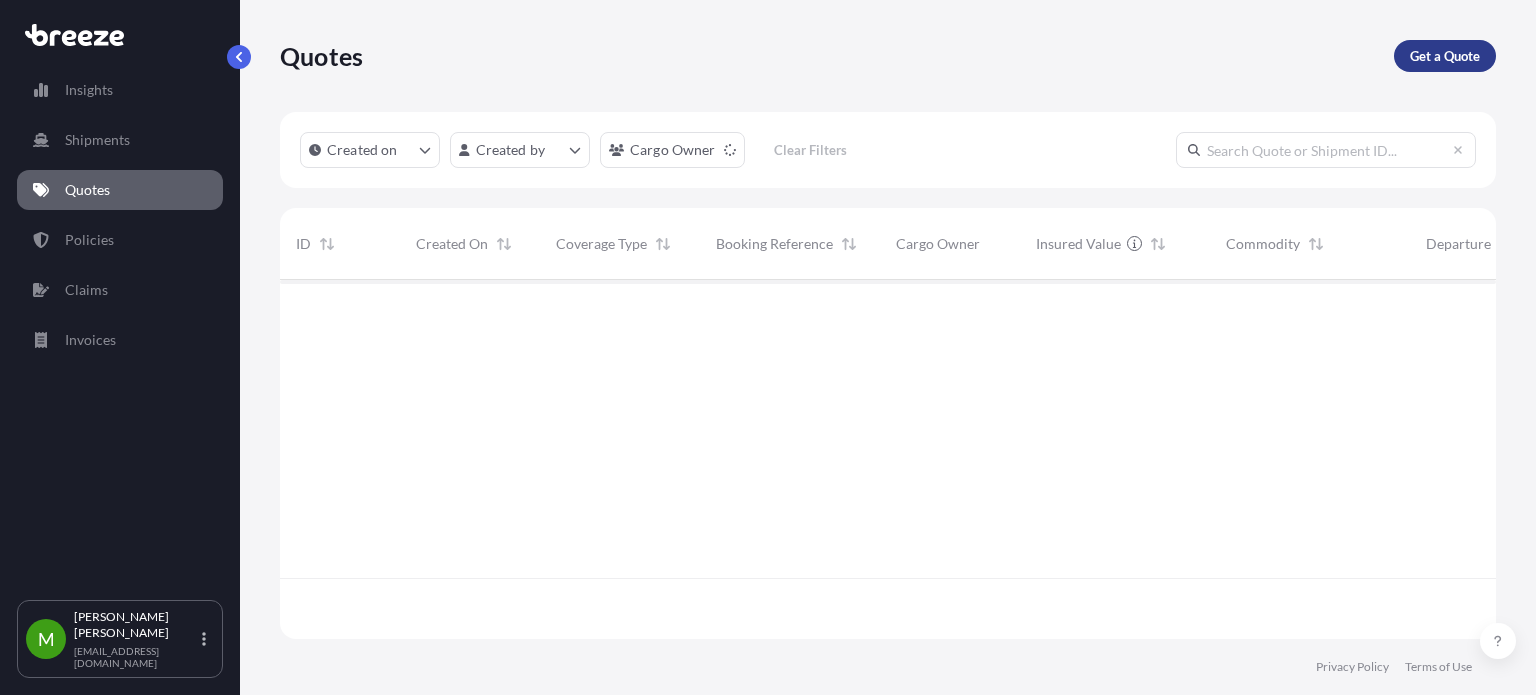 click on "Get a Quote" at bounding box center (1445, 56) 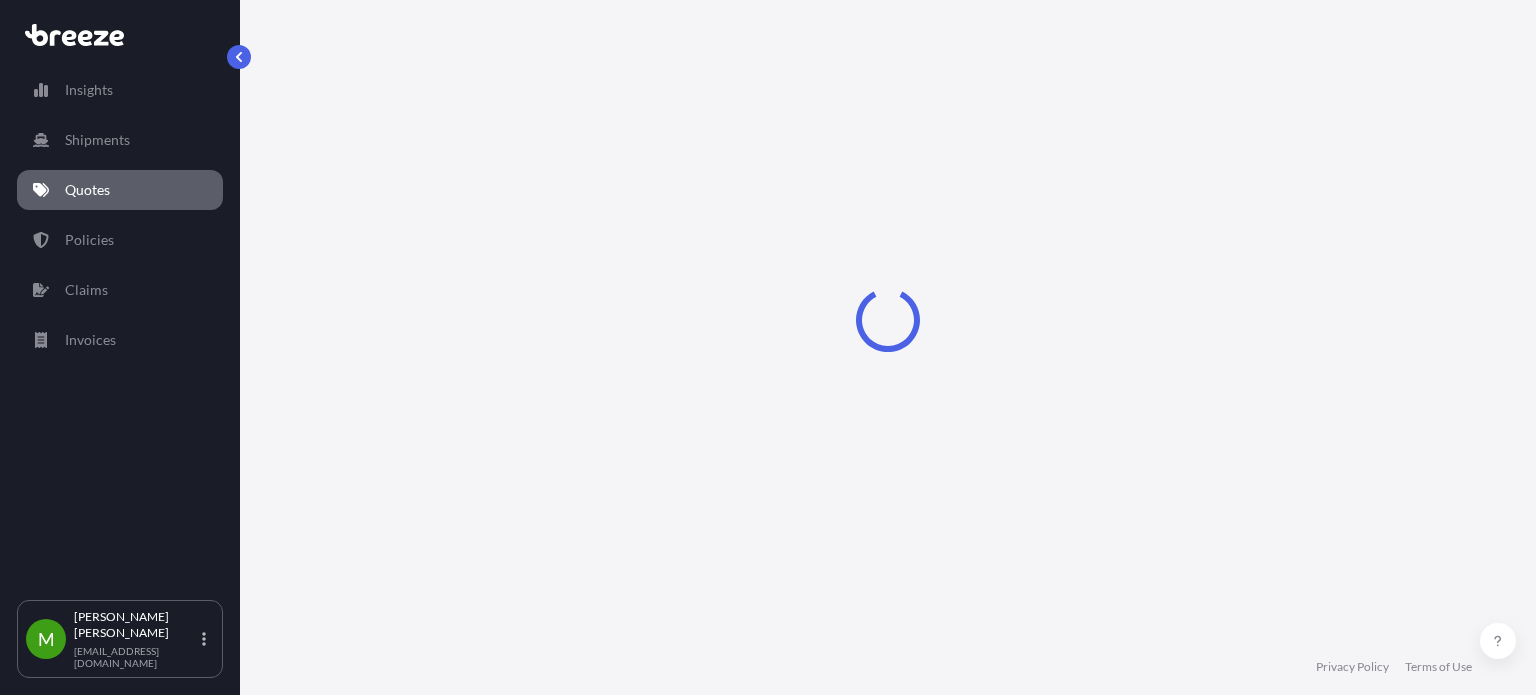 scroll, scrollTop: 32, scrollLeft: 0, axis: vertical 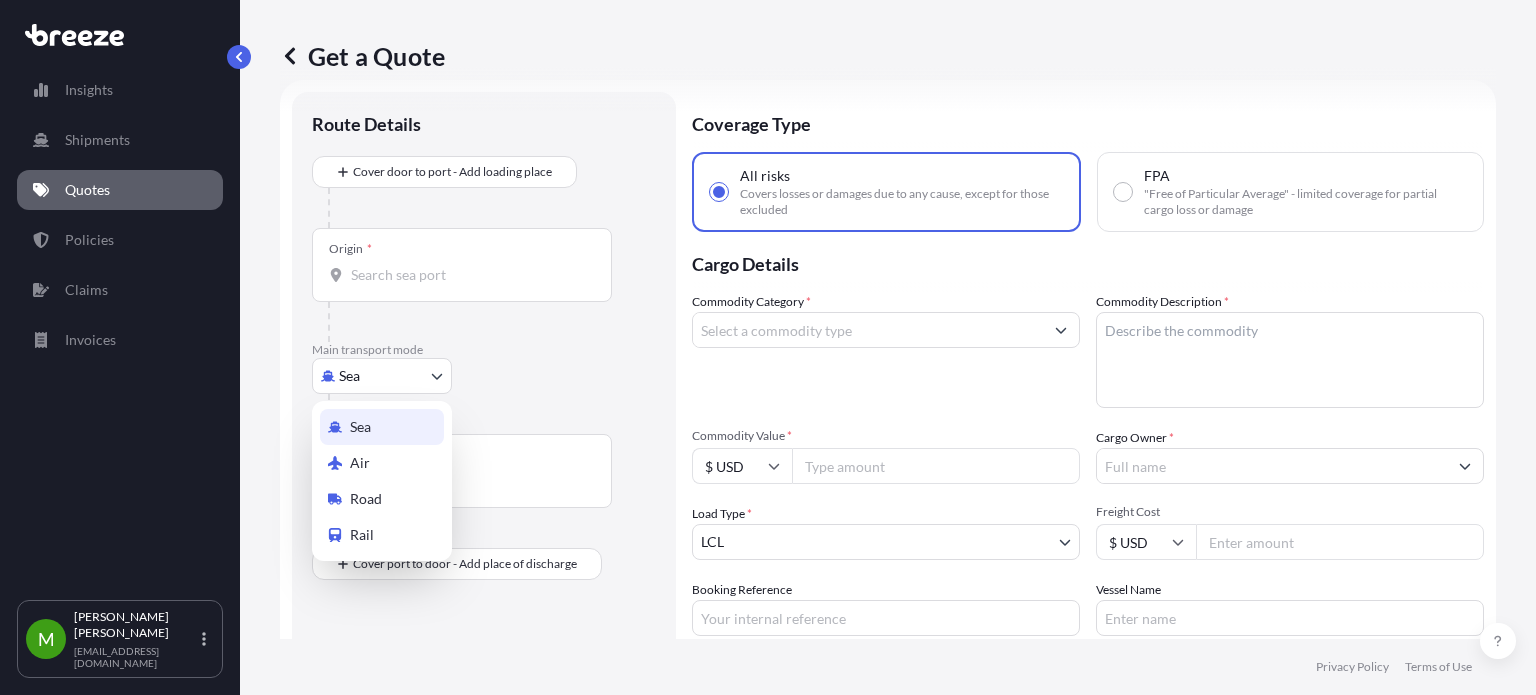click on "Insights Shipments Quotes Policies Claims Invoices M [PERSON_NAME] [EMAIL_ADDRESS][DOMAIN_NAME] Get a Quote Route Details   Cover door to port - Add loading place Place of loading Road Road Rail Origin * Main transport mode Sea Sea Air Road Rail Destination * Cover port to door - Add place of discharge Road Road Rail Place of Discharge Coverage Type All risks Covers losses or damages due to any cause, except for those excluded FPA "Free of Particular Average" - limited coverage for partial cargo loss or damage Cargo Details Commodity Category * Commodity Description * Commodity Value   * $ USD Cargo Owner * Load Type * LCL LCL FCL Freight Cost   $ USD Booking Reference Vessel Name Special Conditions Hazardous Temperature Controlled Fragile Livestock Bulk Cargo Bagged Goods Used Goods Get a Quote Privacy Policy Terms of Use
0 Sea Air Road Rail" at bounding box center [768, 347] 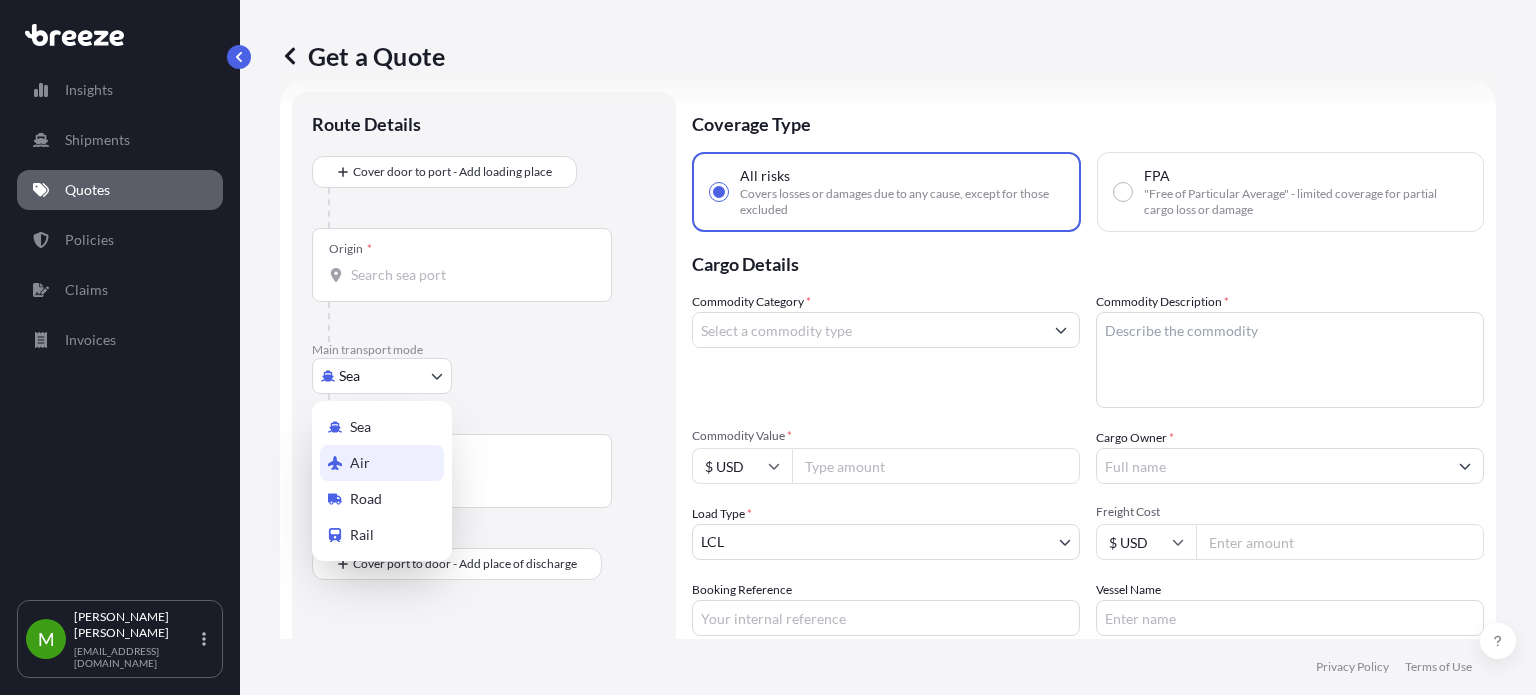 click on "Air" at bounding box center [382, 463] 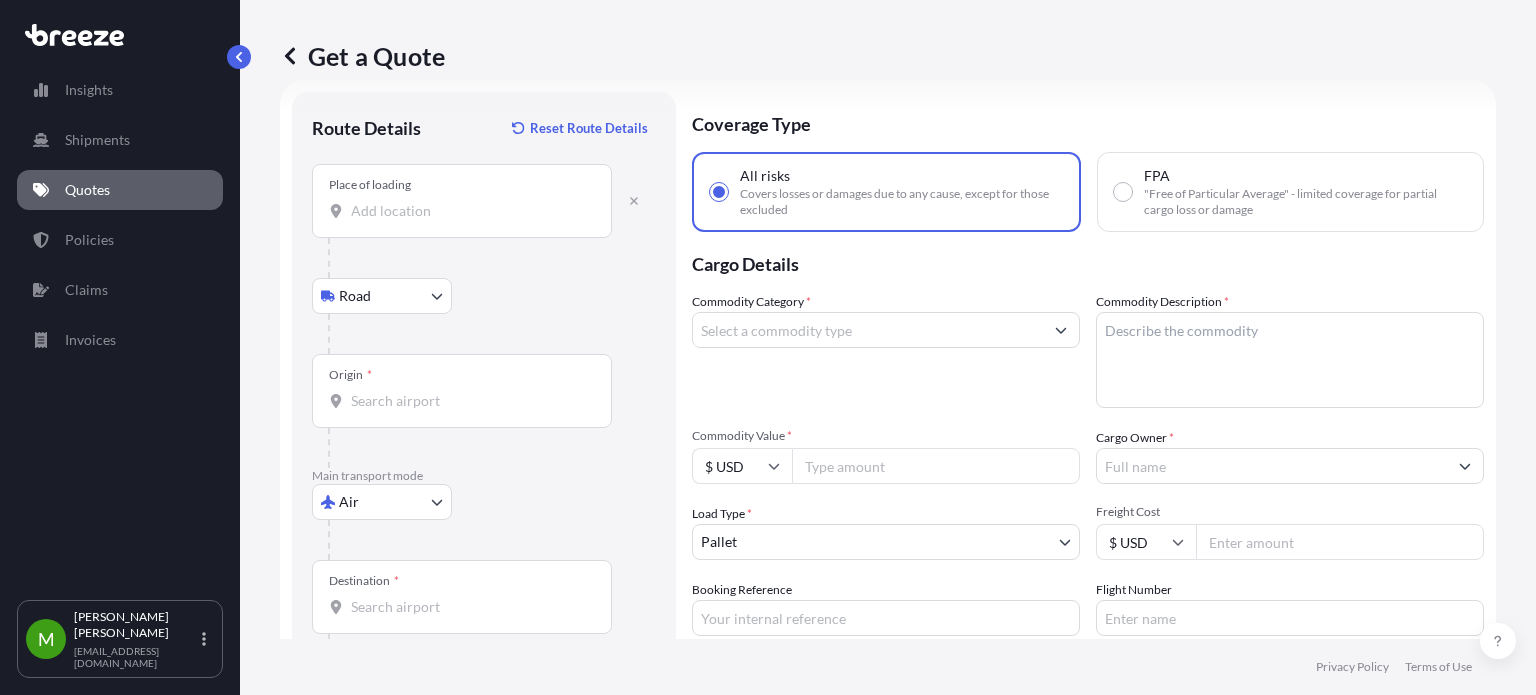 click on "Place of loading" at bounding box center [469, 211] 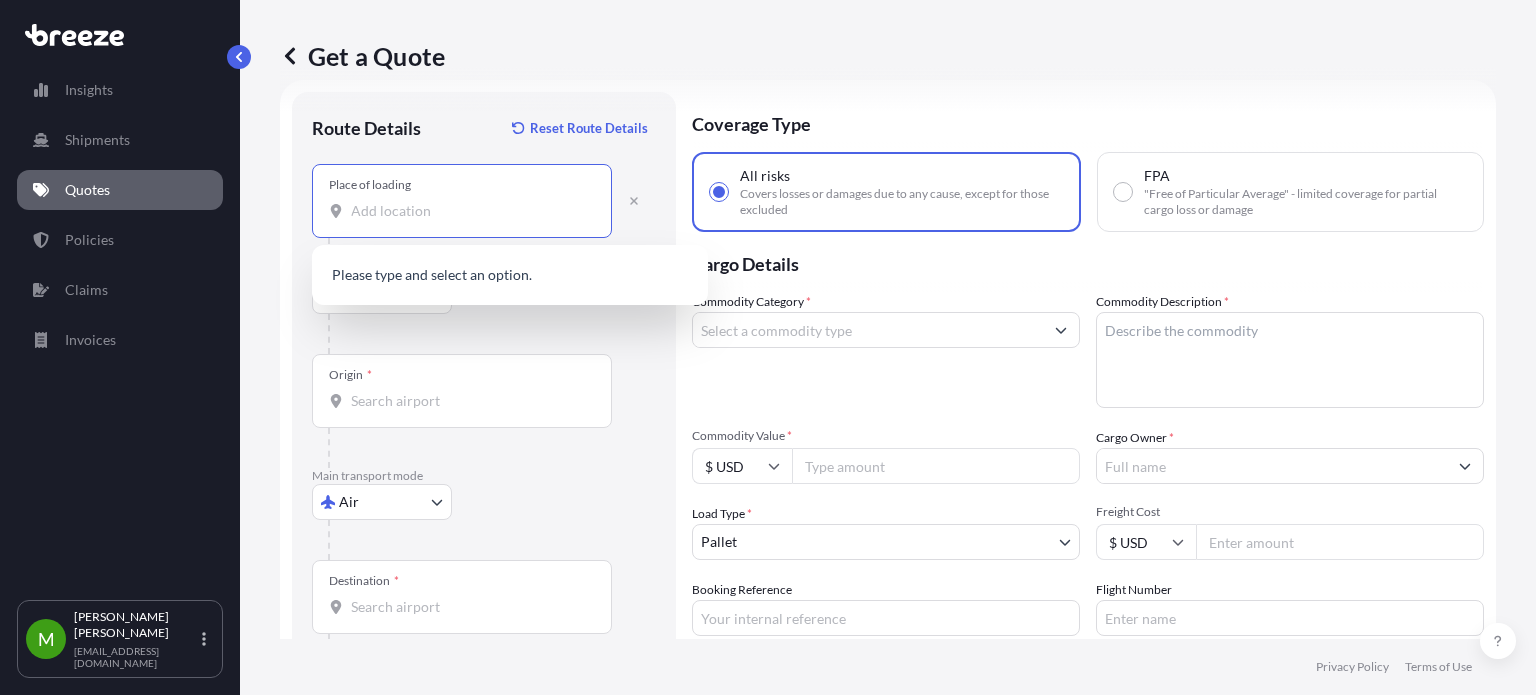 paste on "4917 Melchnau" 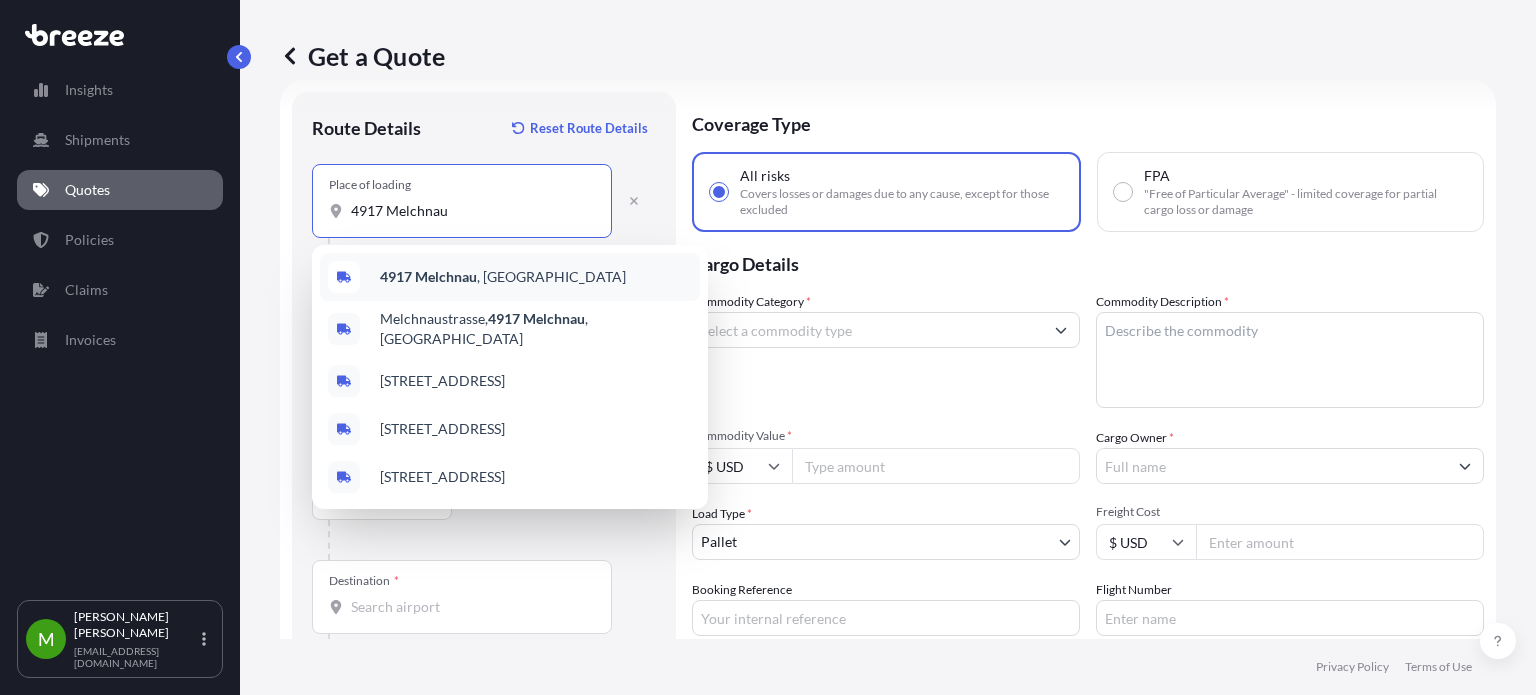 click on "4917 Melchnau" at bounding box center [428, 276] 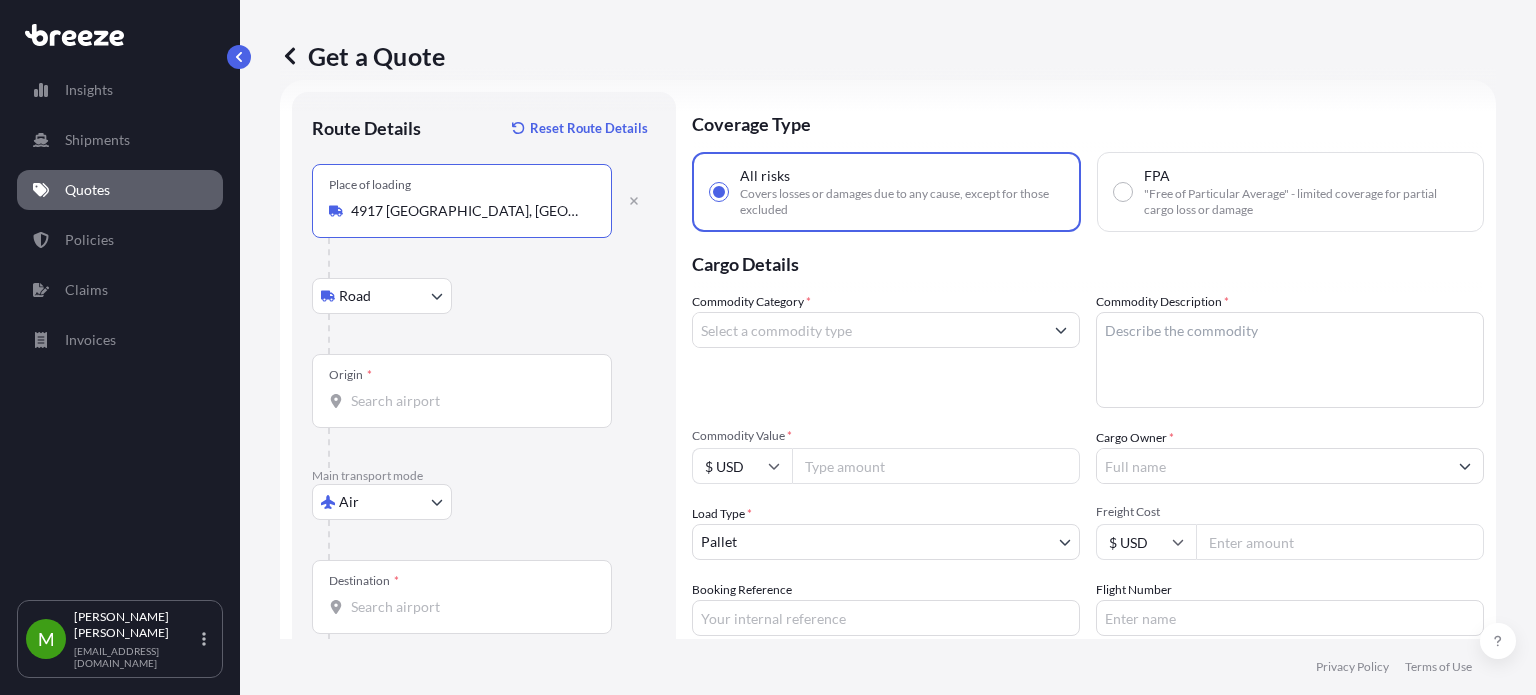 type on "4917 [GEOGRAPHIC_DATA], [GEOGRAPHIC_DATA]" 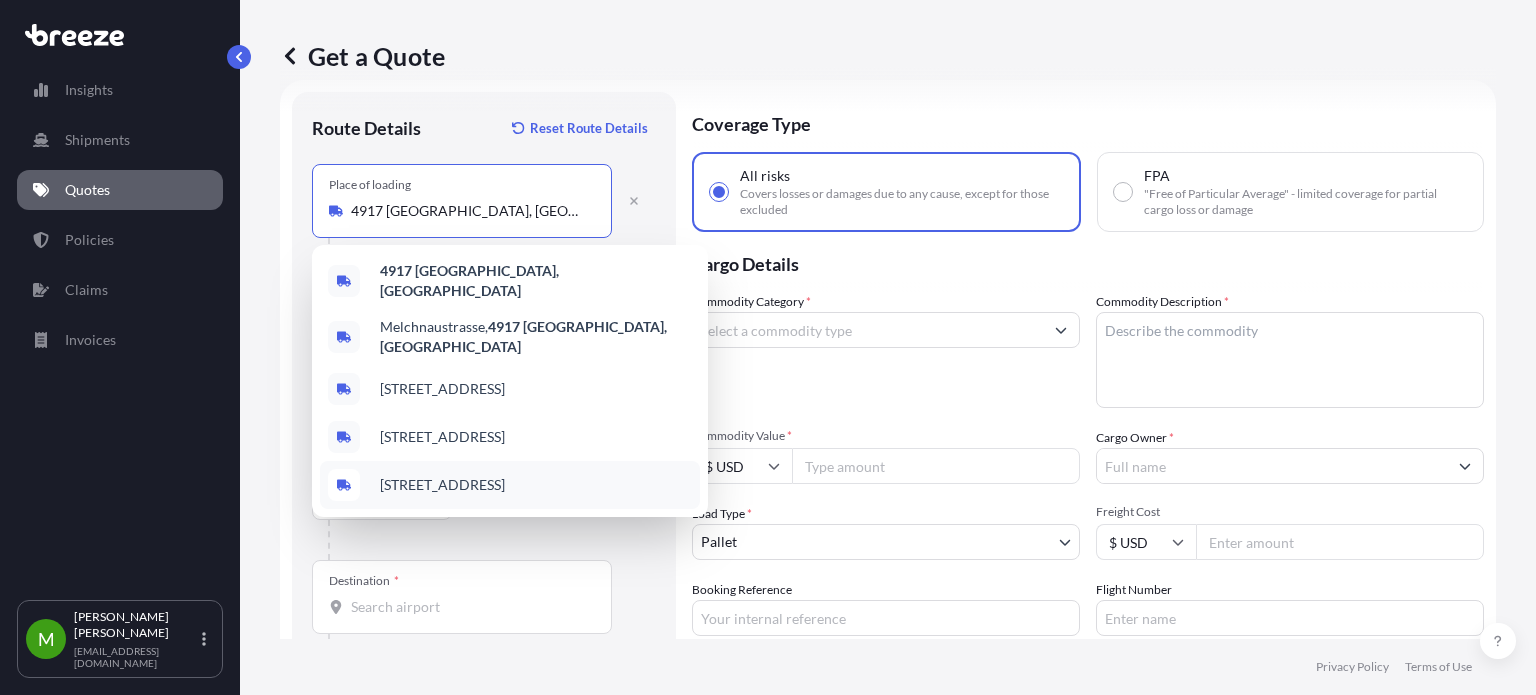 click at bounding box center [492, 540] 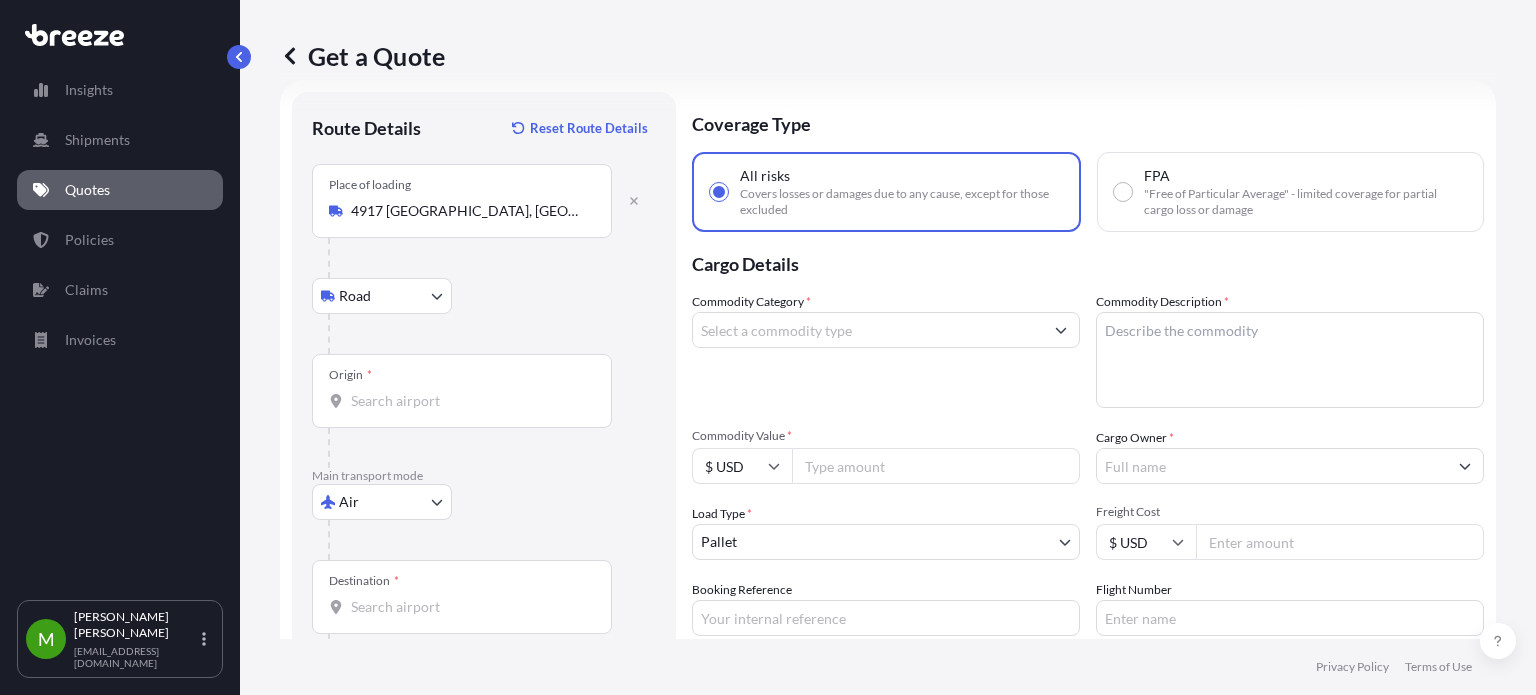 click on "Origin *" at bounding box center (469, 401) 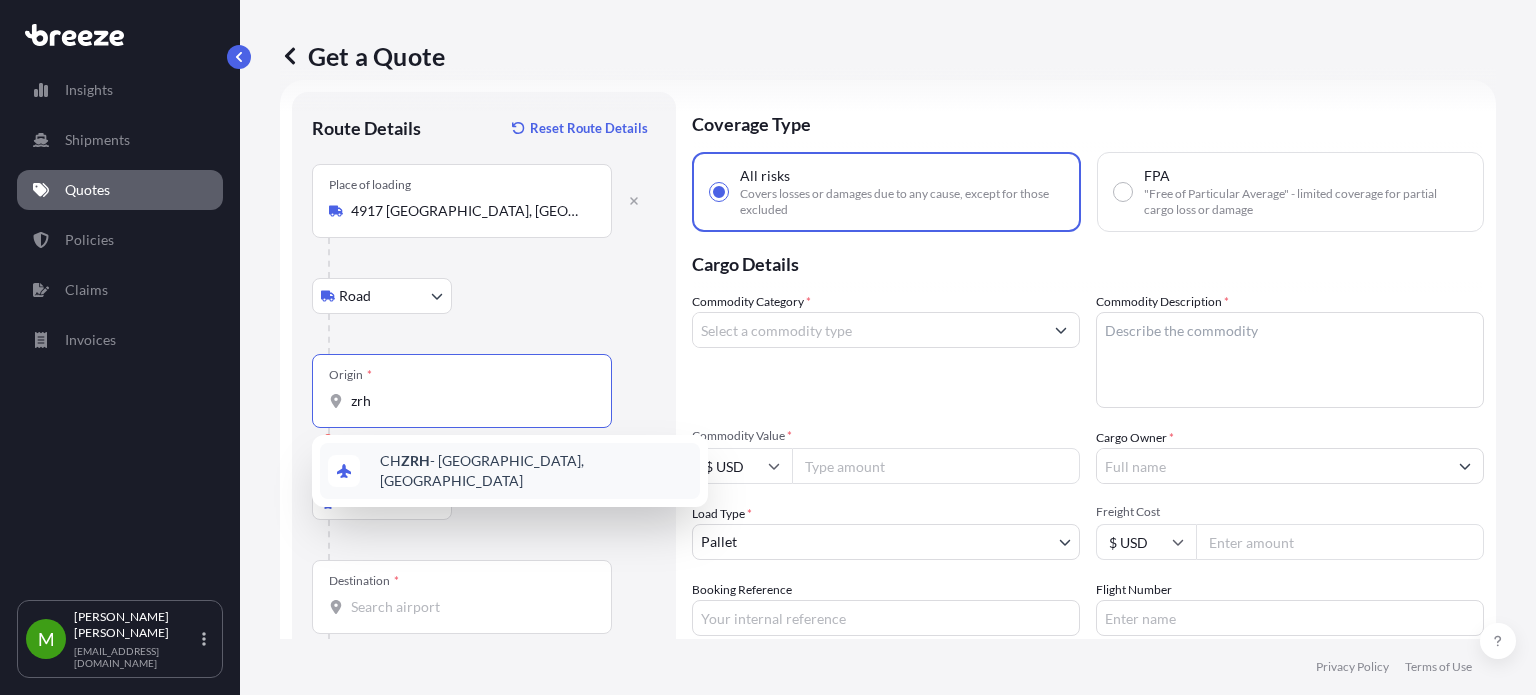 click on "CH ZRH  - [GEOGRAPHIC_DATA], [GEOGRAPHIC_DATA]" at bounding box center (510, 471) 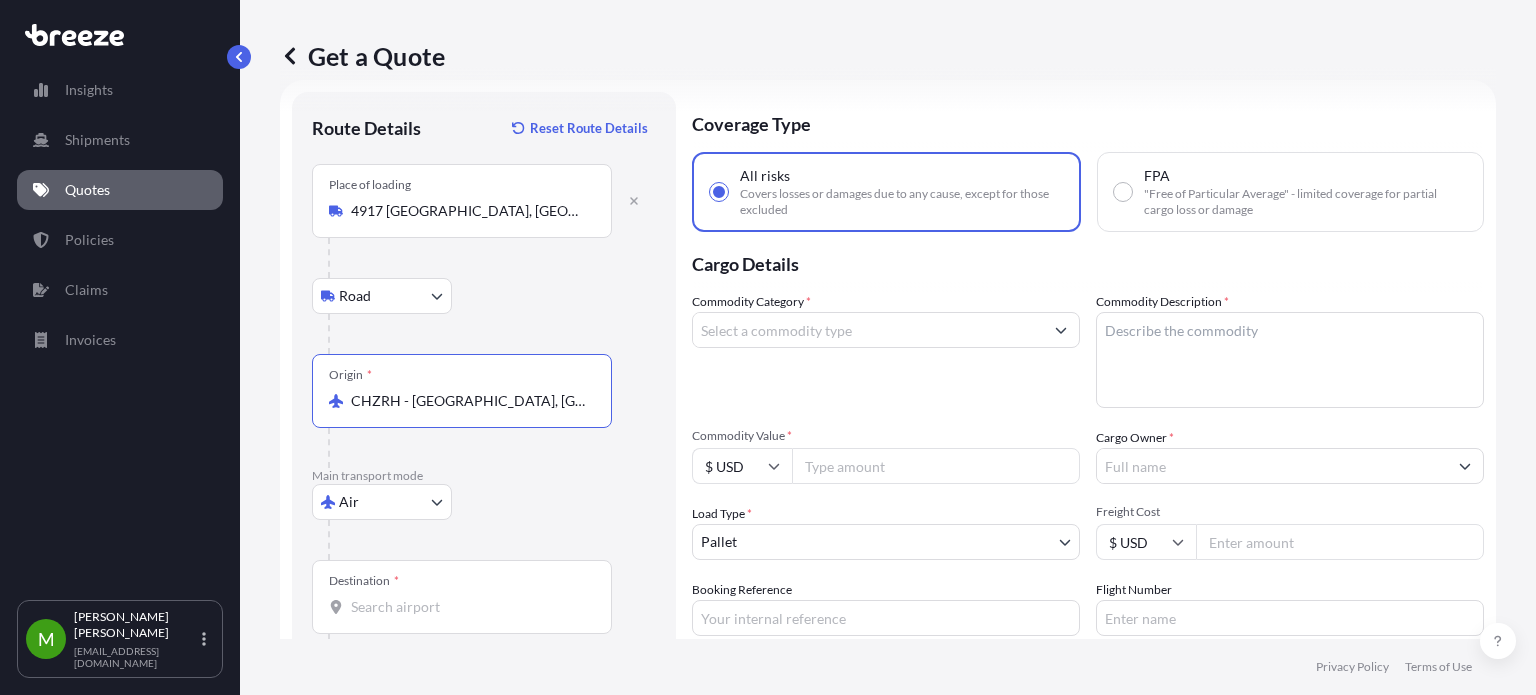 scroll, scrollTop: 212, scrollLeft: 0, axis: vertical 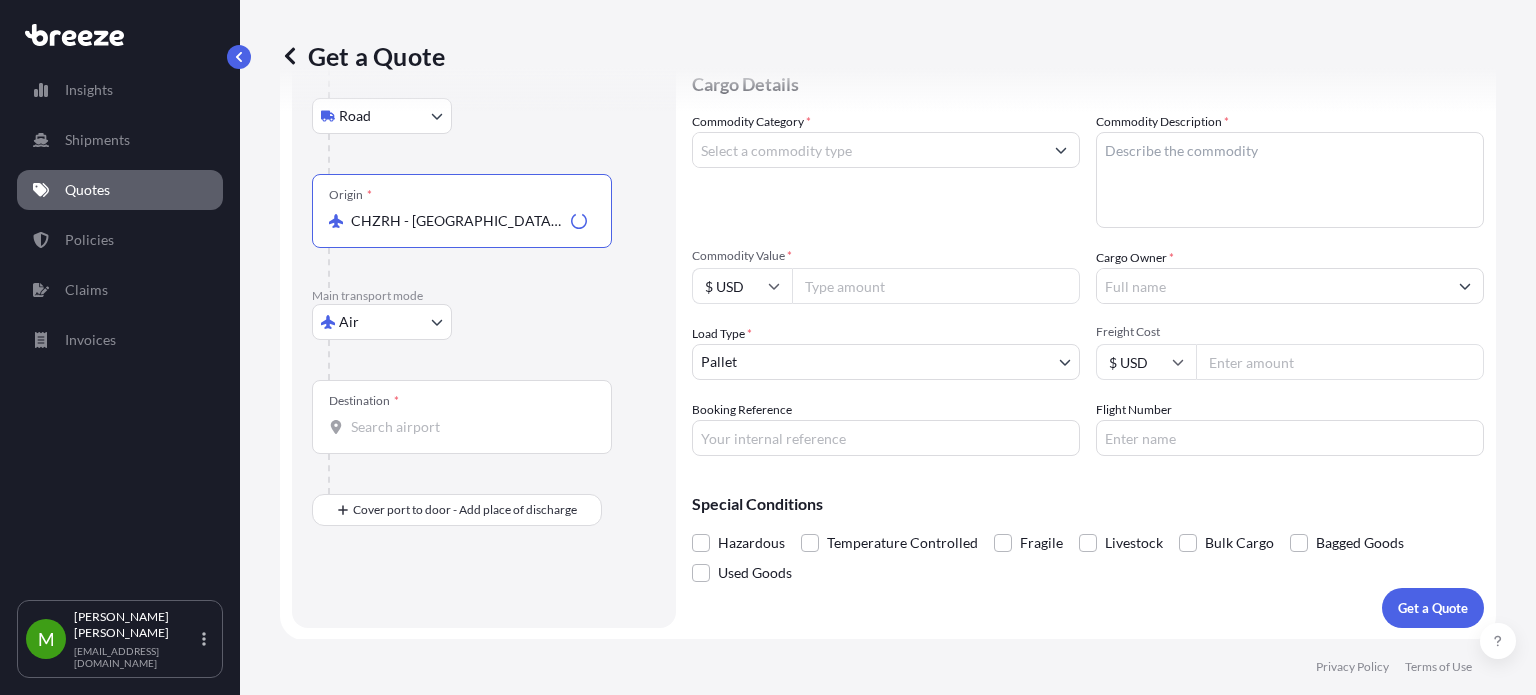 type on "CHZRH - [GEOGRAPHIC_DATA], [GEOGRAPHIC_DATA]" 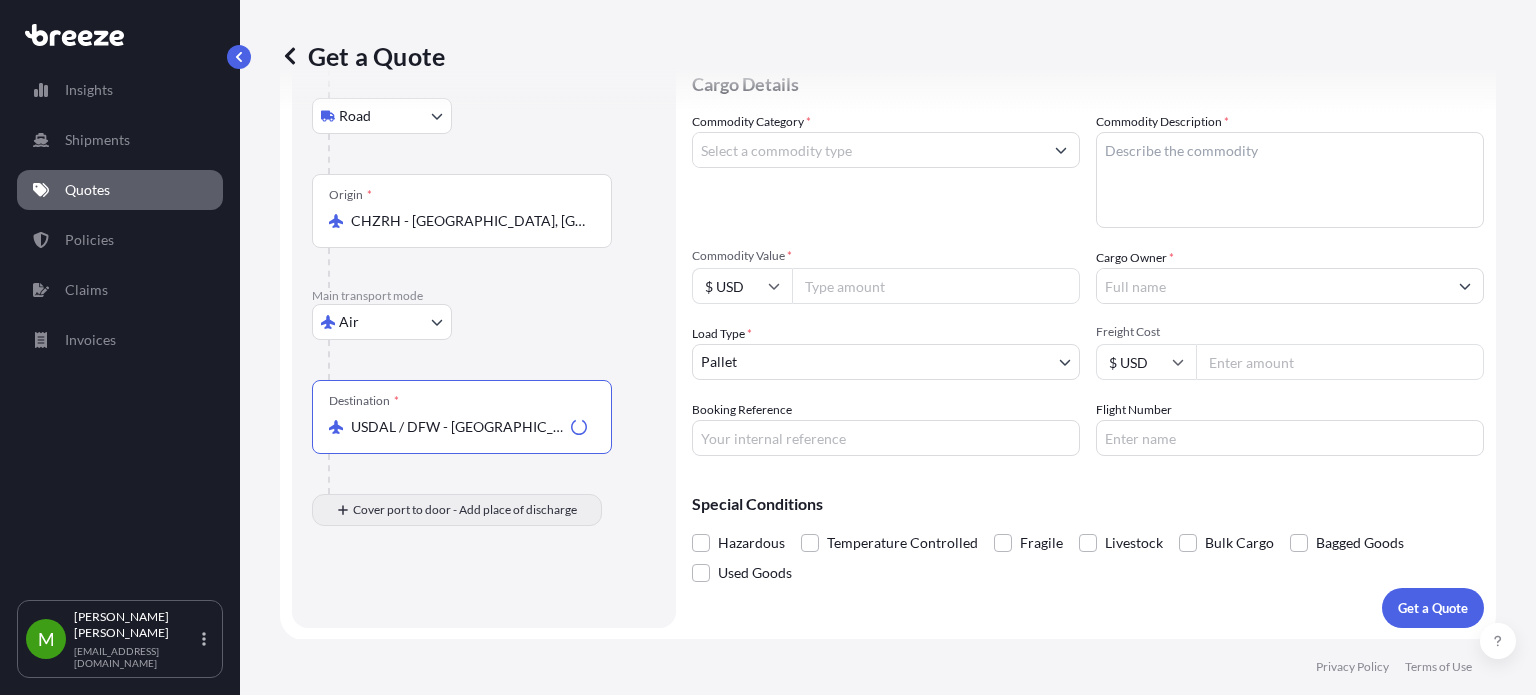type on "USDAL / DFW - [GEOGRAPHIC_DATA], [GEOGRAPHIC_DATA]" 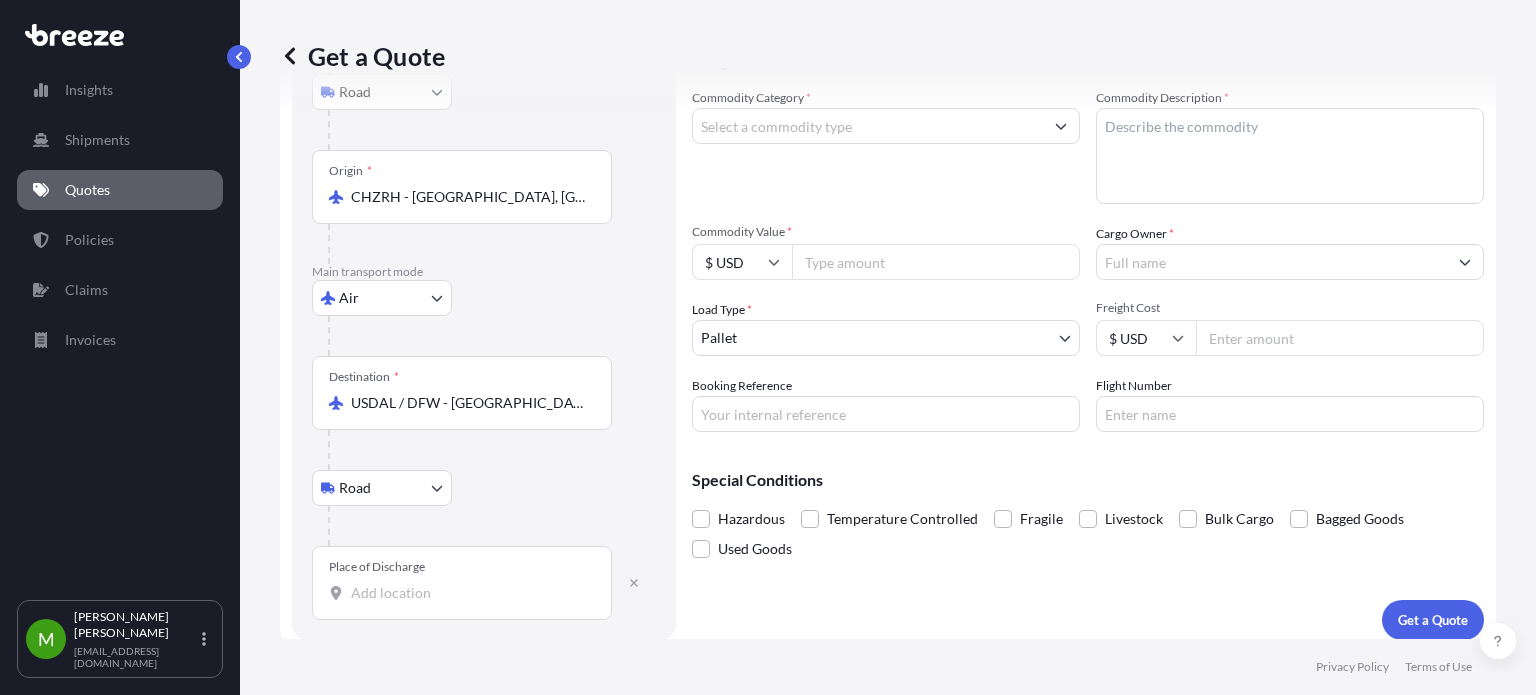 scroll, scrollTop: 247, scrollLeft: 0, axis: vertical 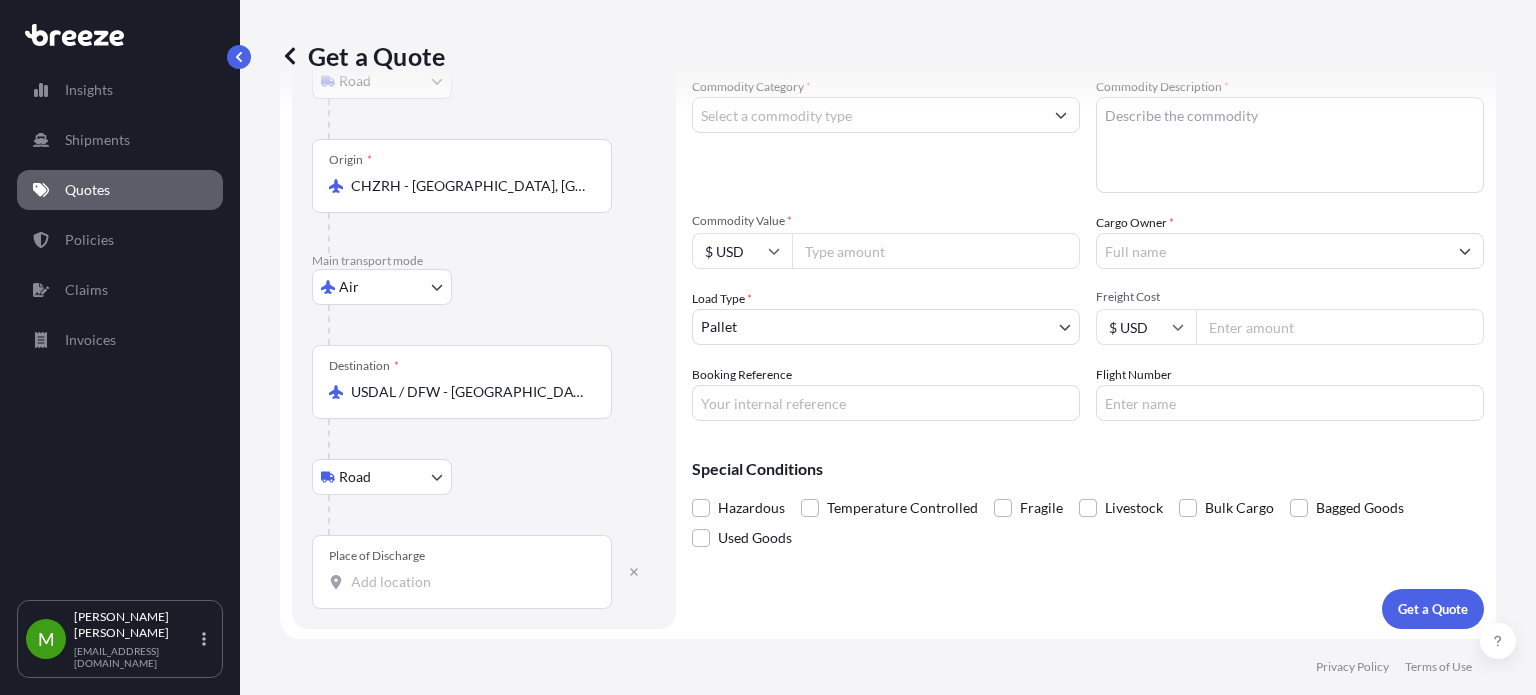 click on "Place of Discharge" at bounding box center (469, 582) 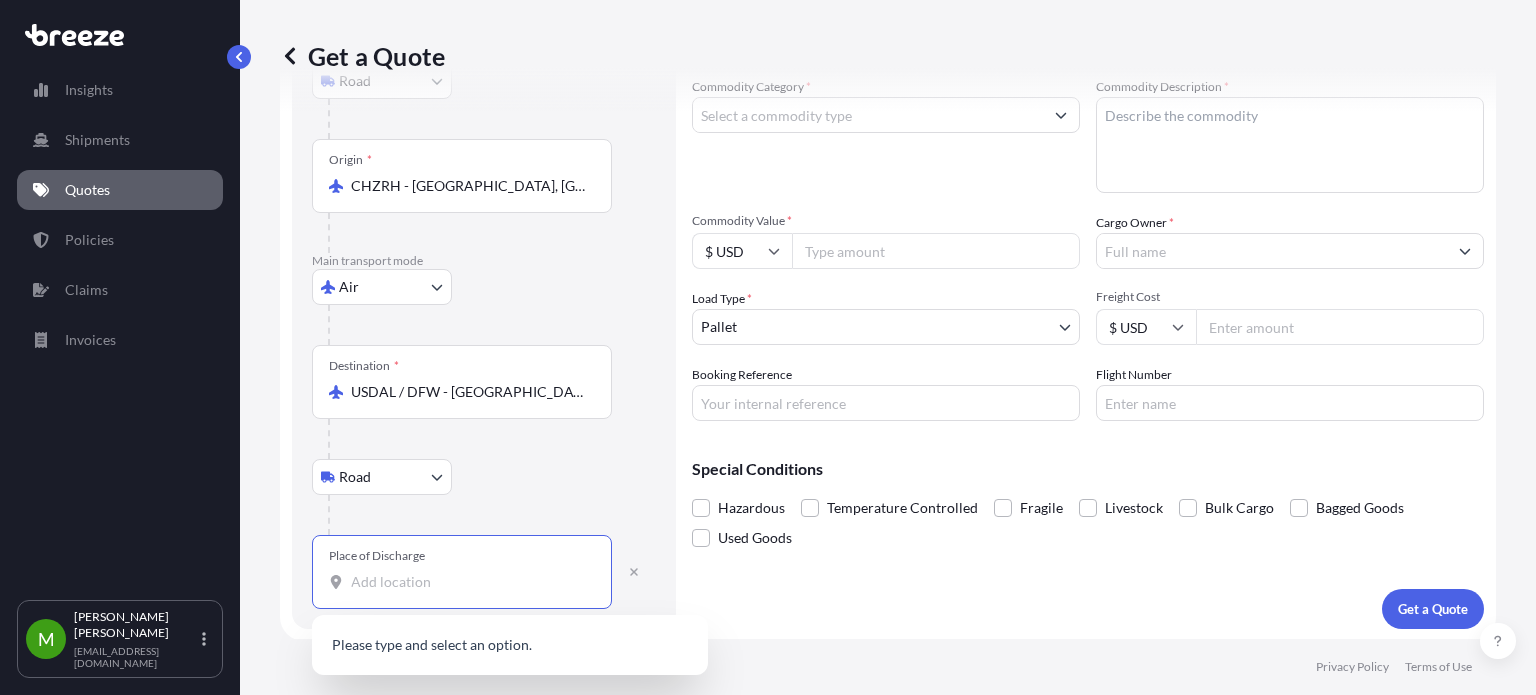 paste on "75189" 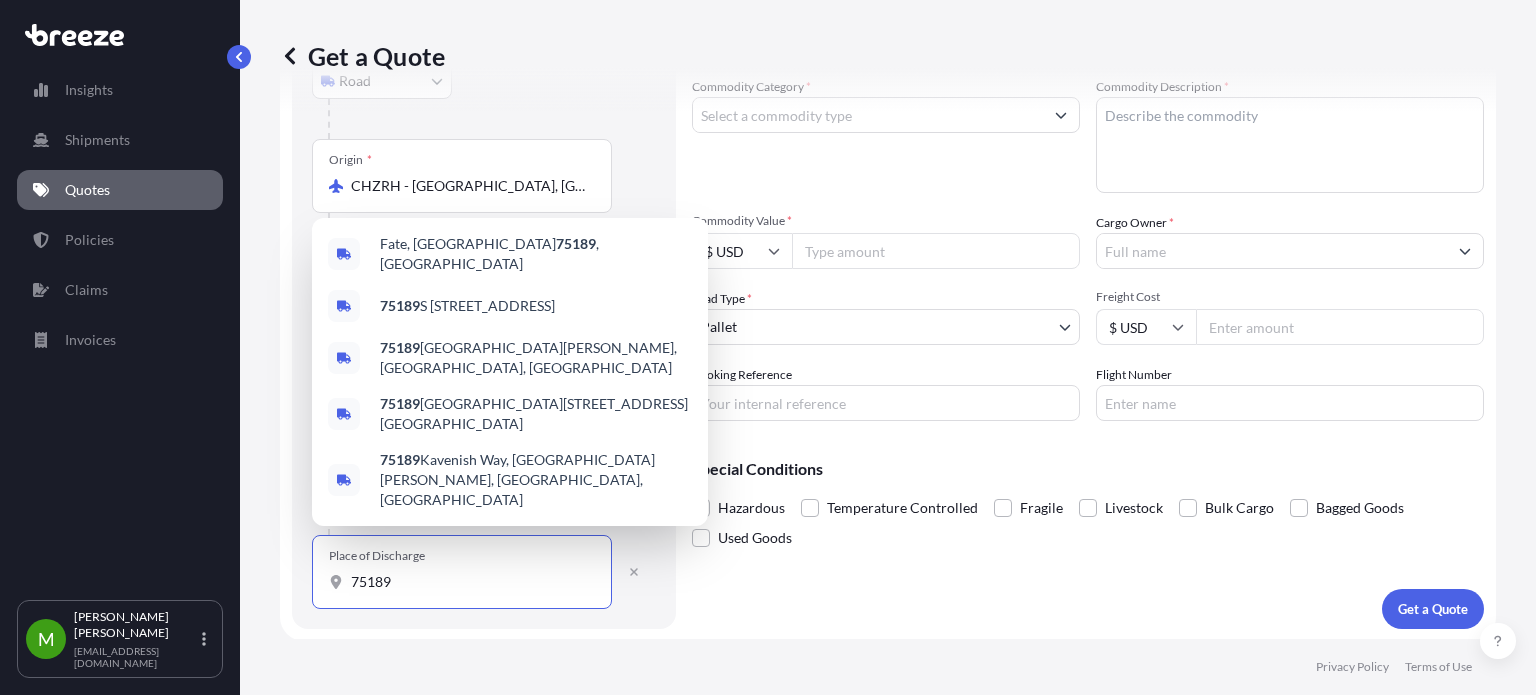 click on "Fate, [GEOGRAPHIC_DATA]  75189 , [GEOGRAPHIC_DATA]" at bounding box center (536, 254) 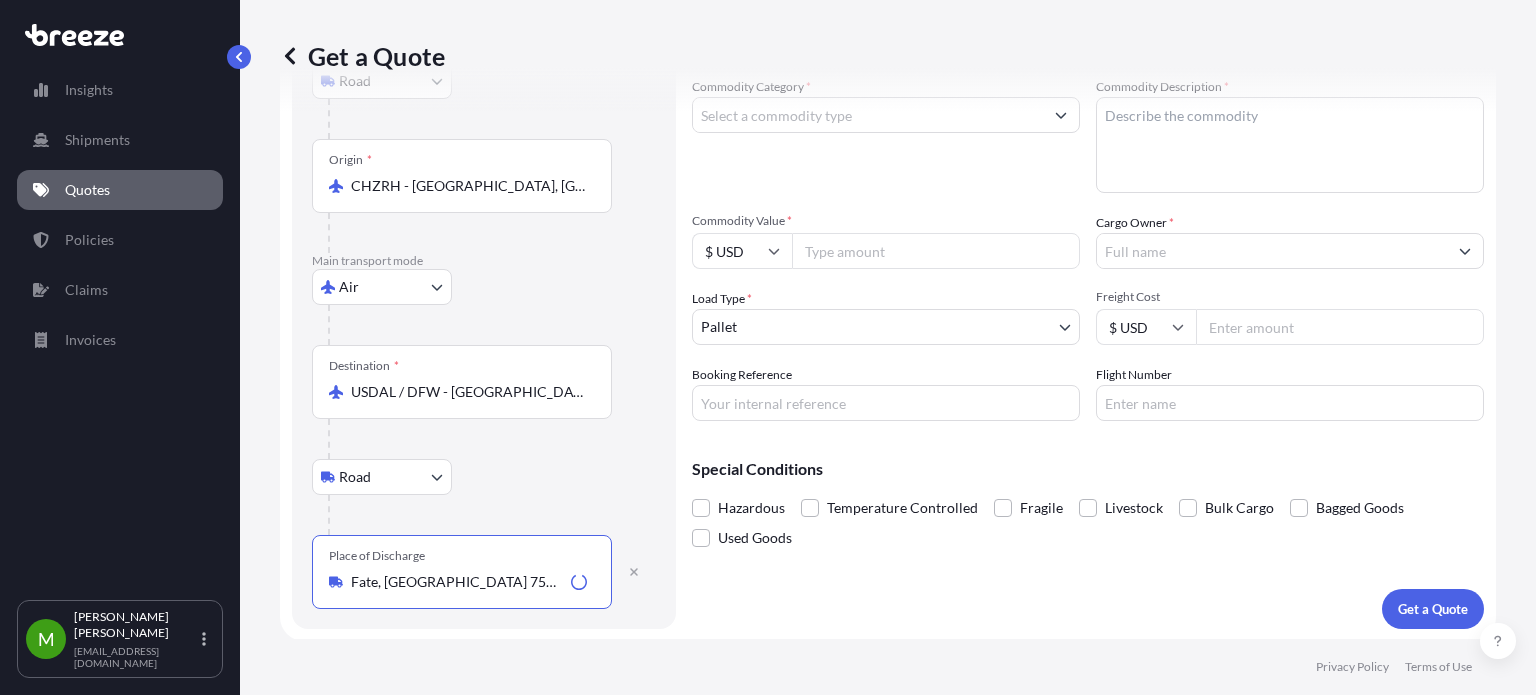 scroll, scrollTop: 147, scrollLeft: 0, axis: vertical 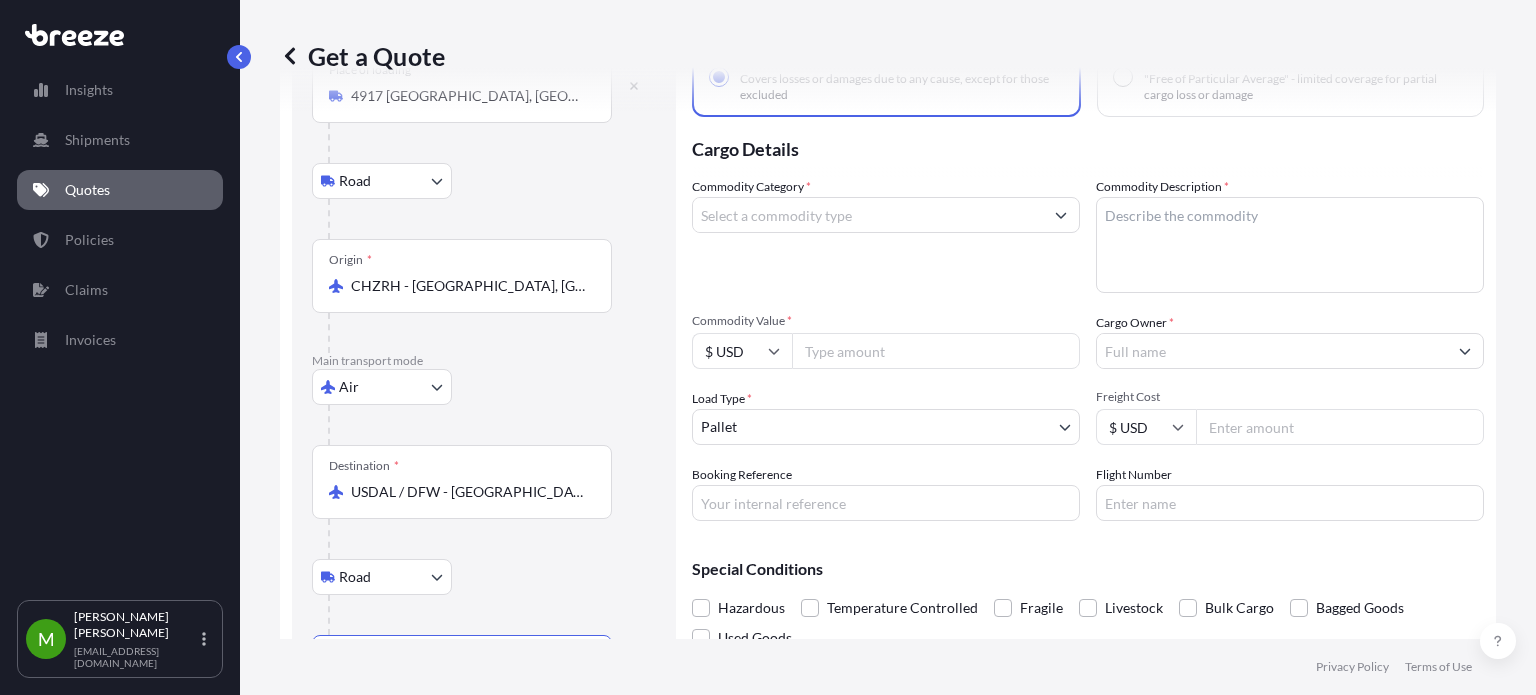 click on "Cargo Owner *" at bounding box center (1272, 351) 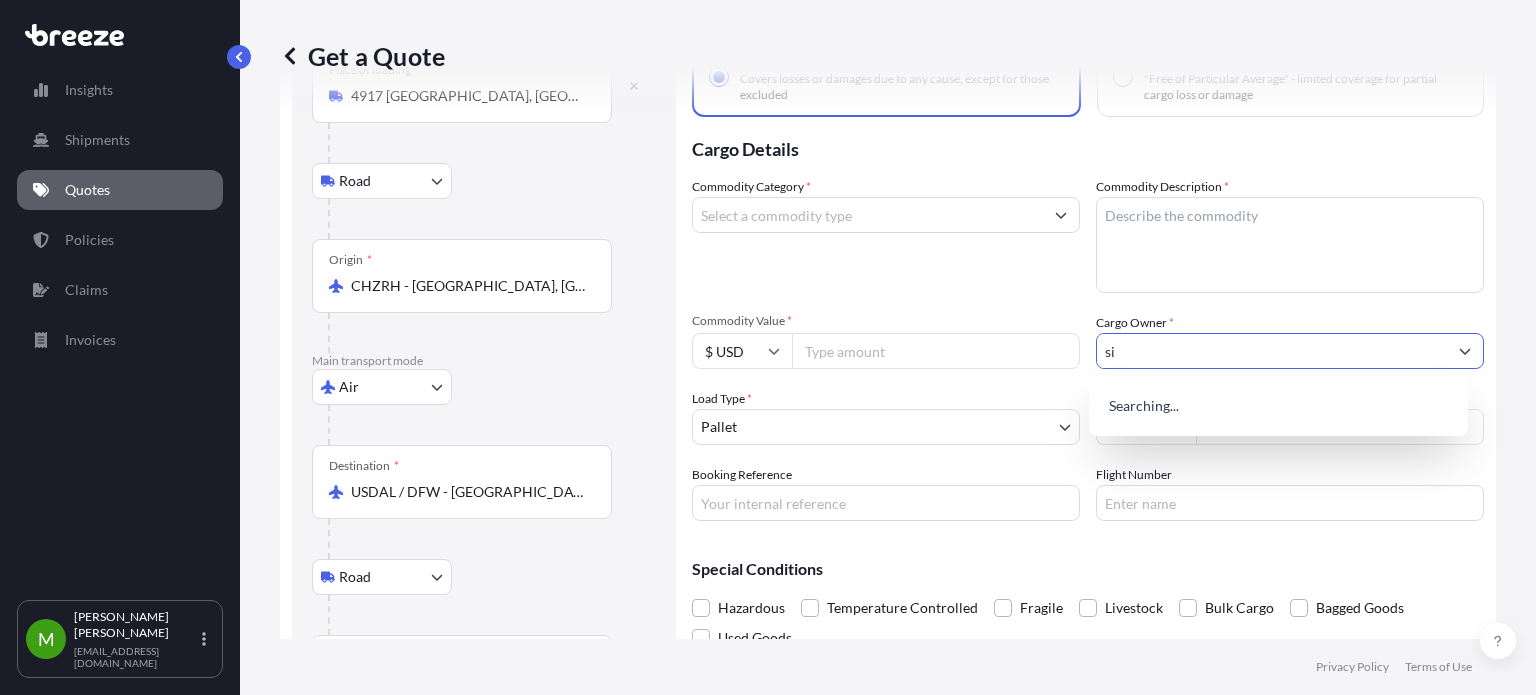 type on "s" 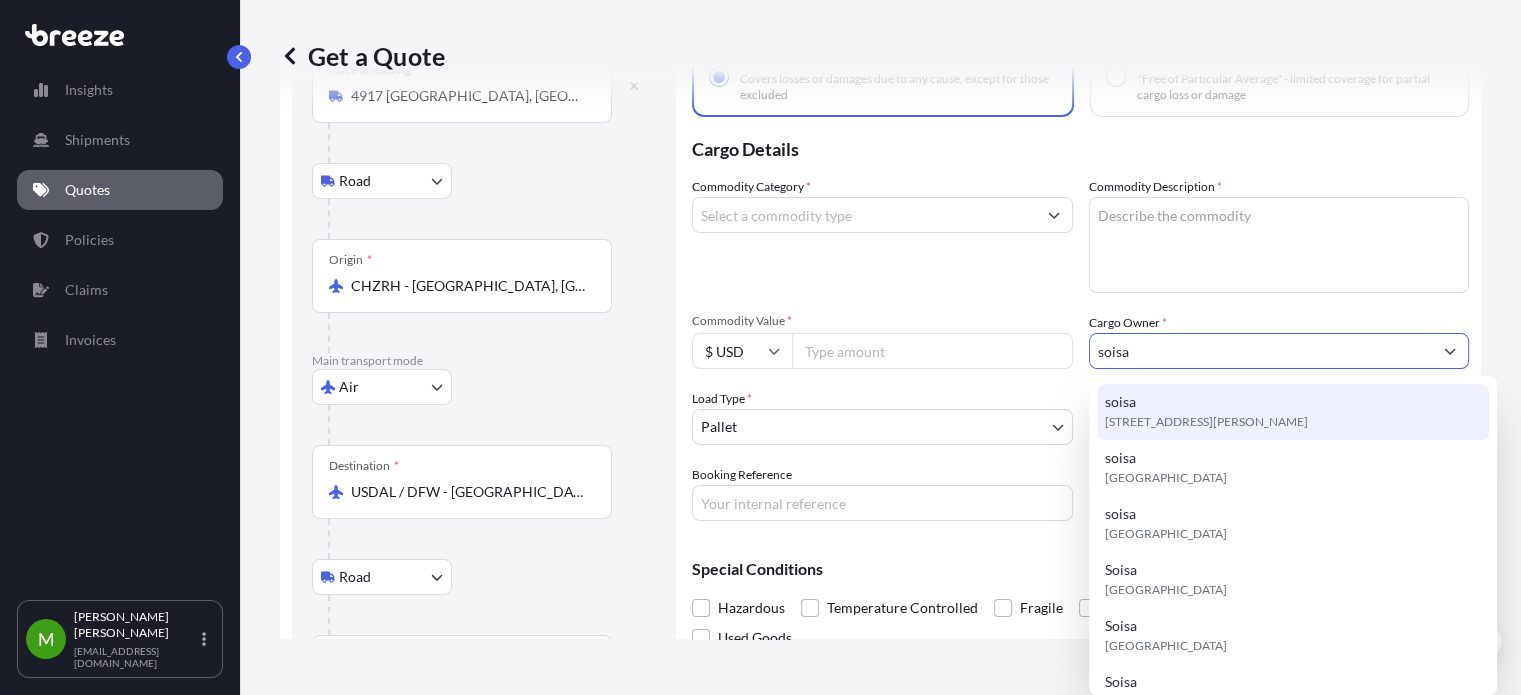 click on "soisa [STREET_ADDRESS][PERSON_NAME]" at bounding box center (1293, 412) 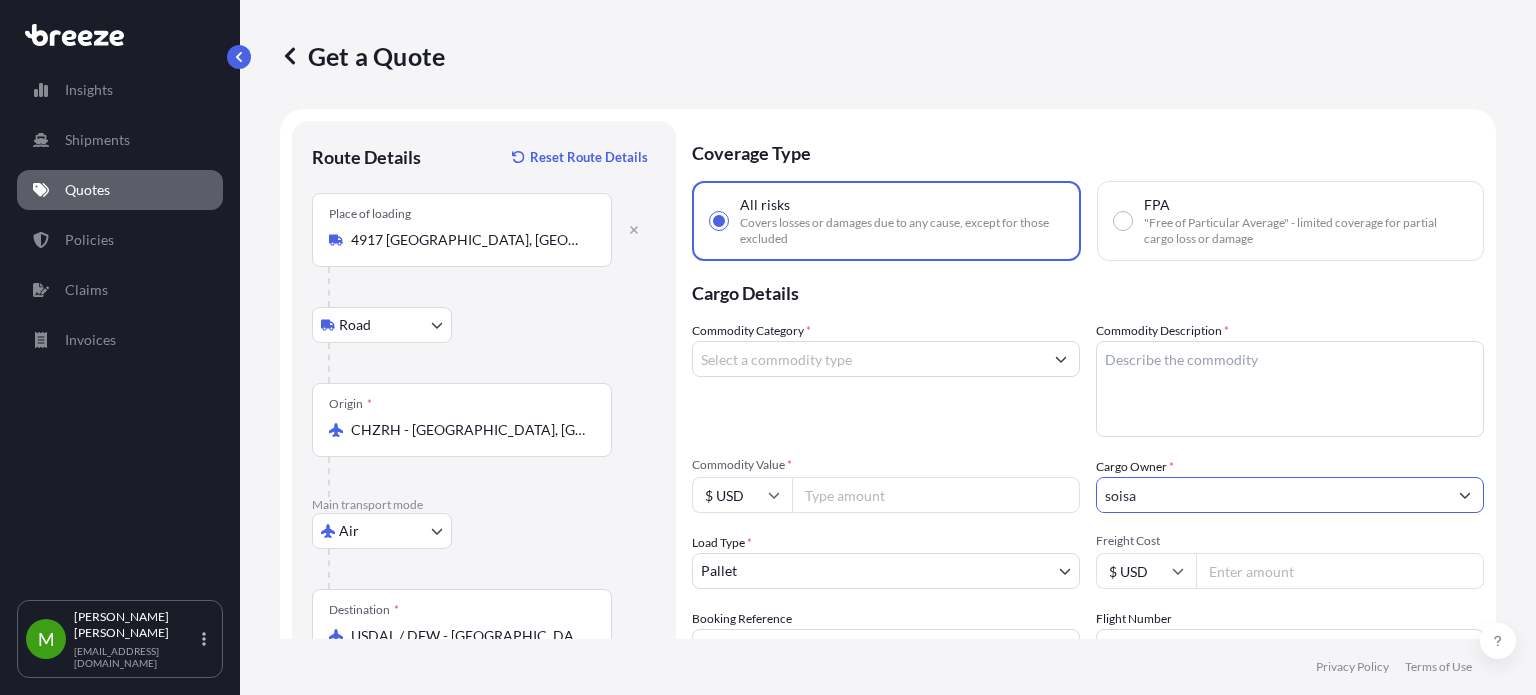 scroll, scrollTop: 0, scrollLeft: 0, axis: both 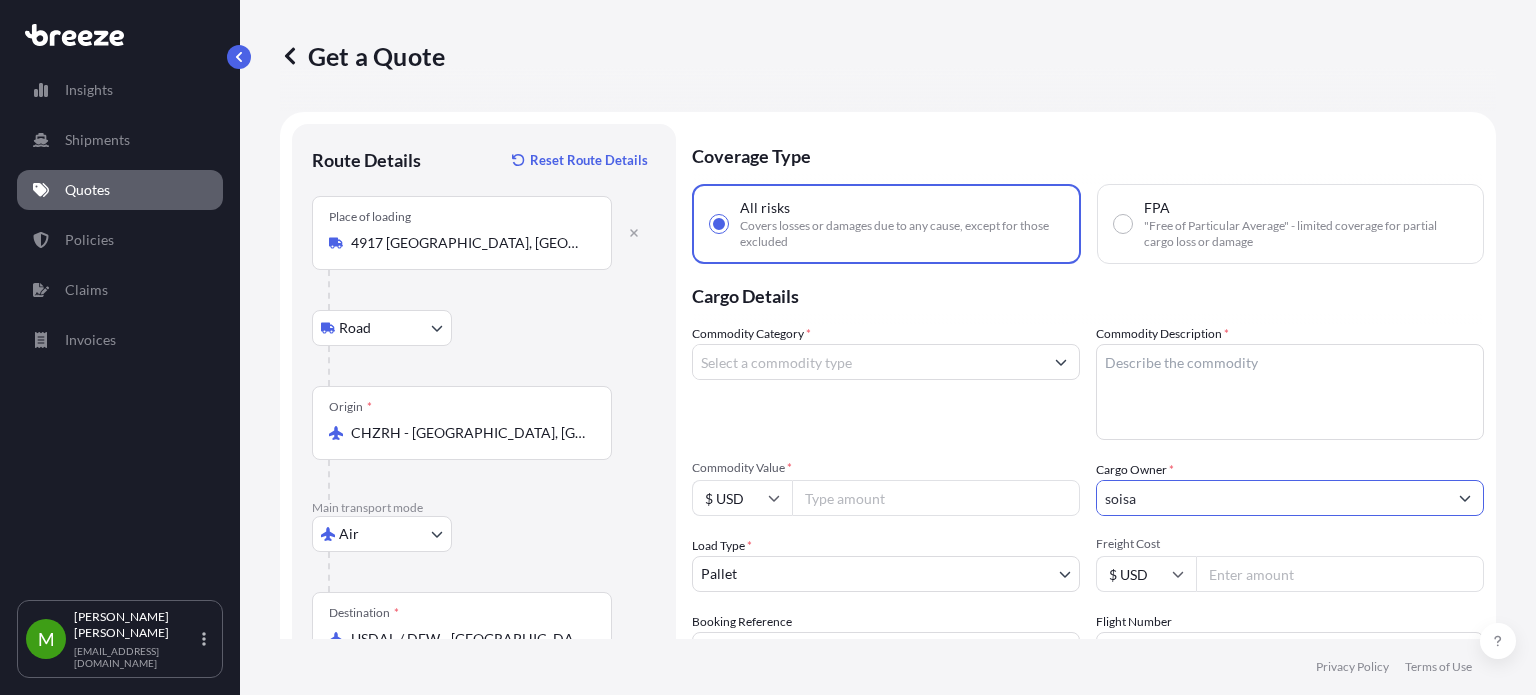 type on "soisa" 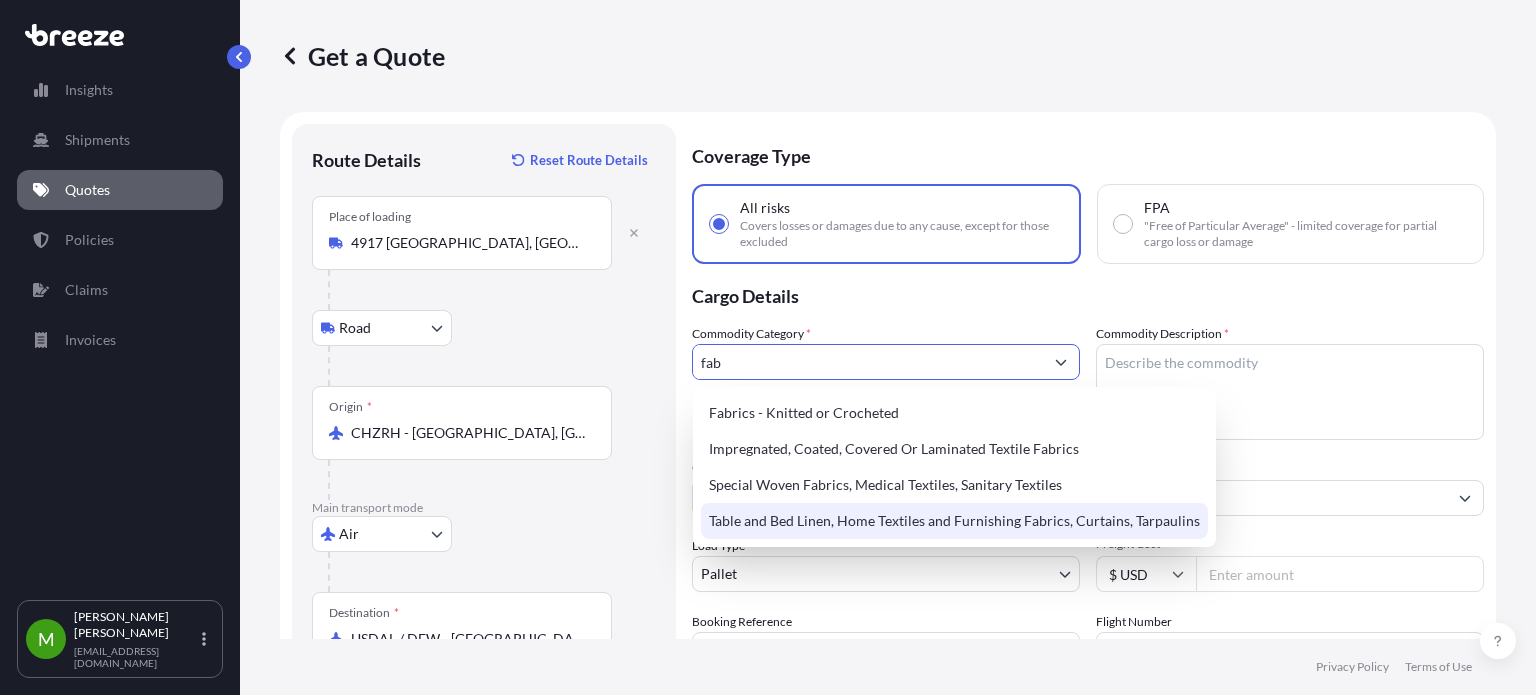 click on "Table and Bed Linen, Home Textiles and Furnishing Fabrics, Curtains, Tarpaulins" at bounding box center (954, 521) 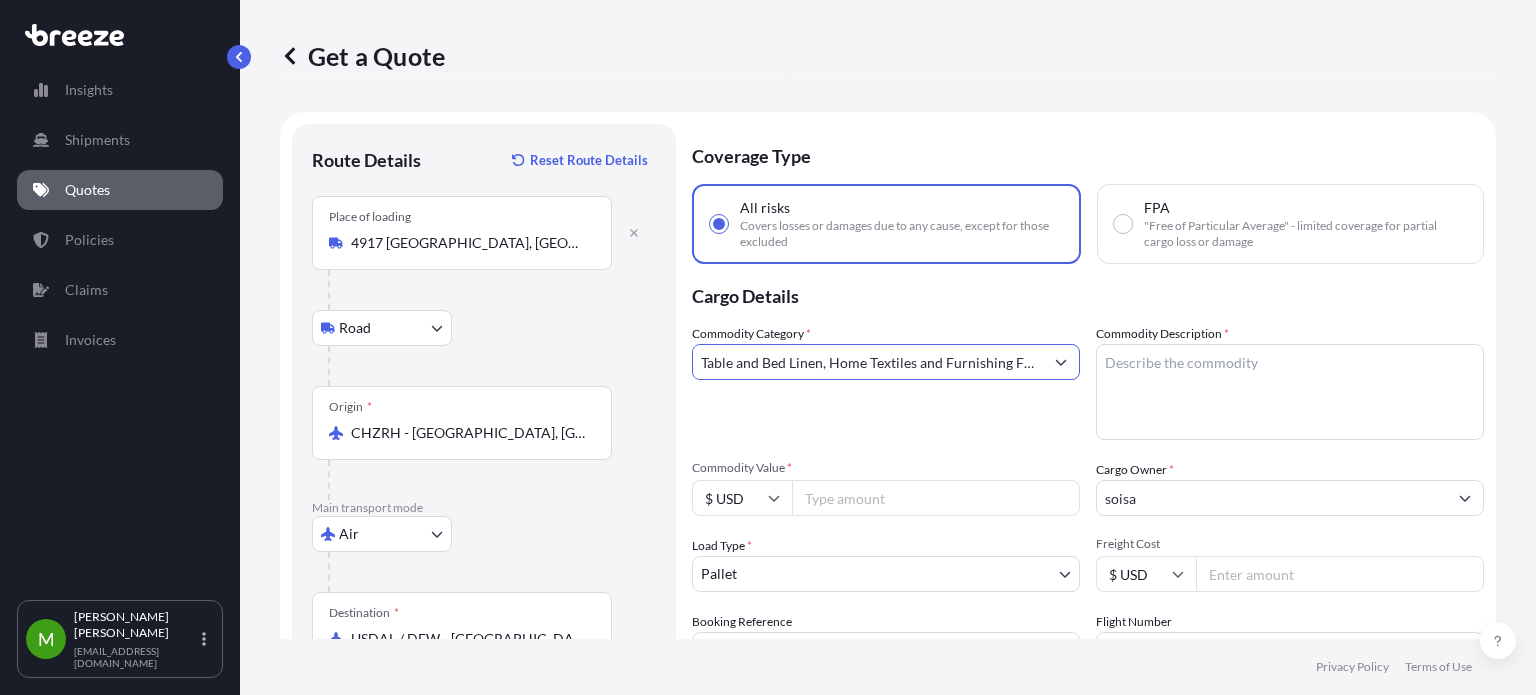 type on "Table and Bed Linen, Home Textiles and Furnishing Fabrics, Curtains, Tarpaulins" 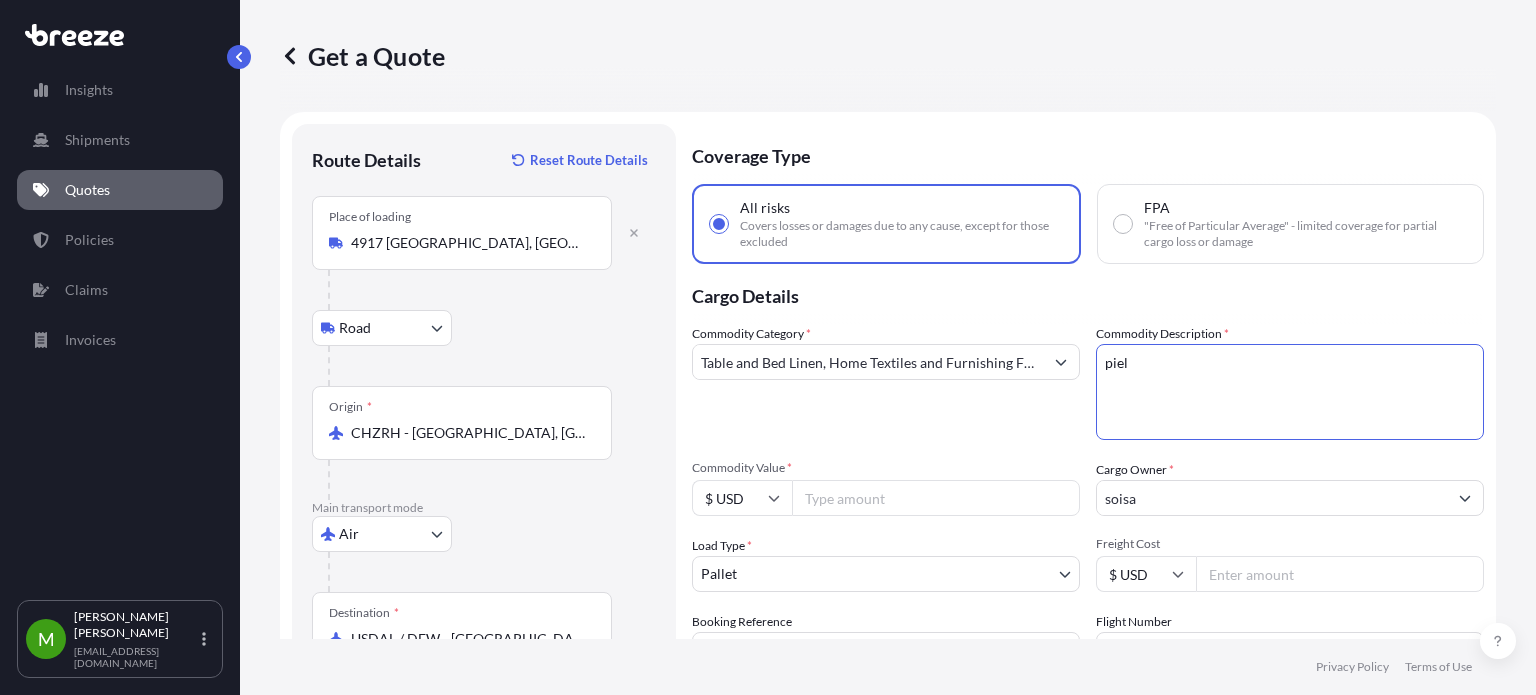 type on "piel" 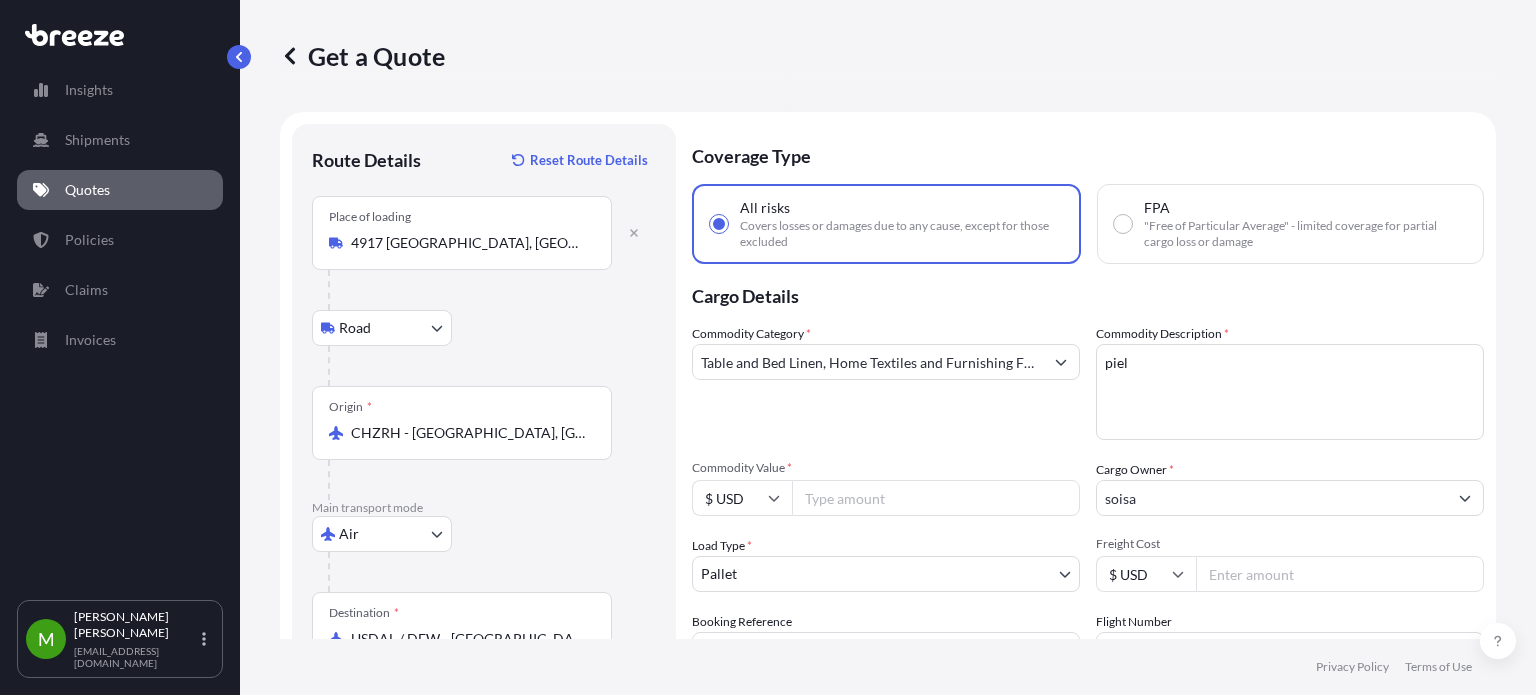 paste on "22.12" 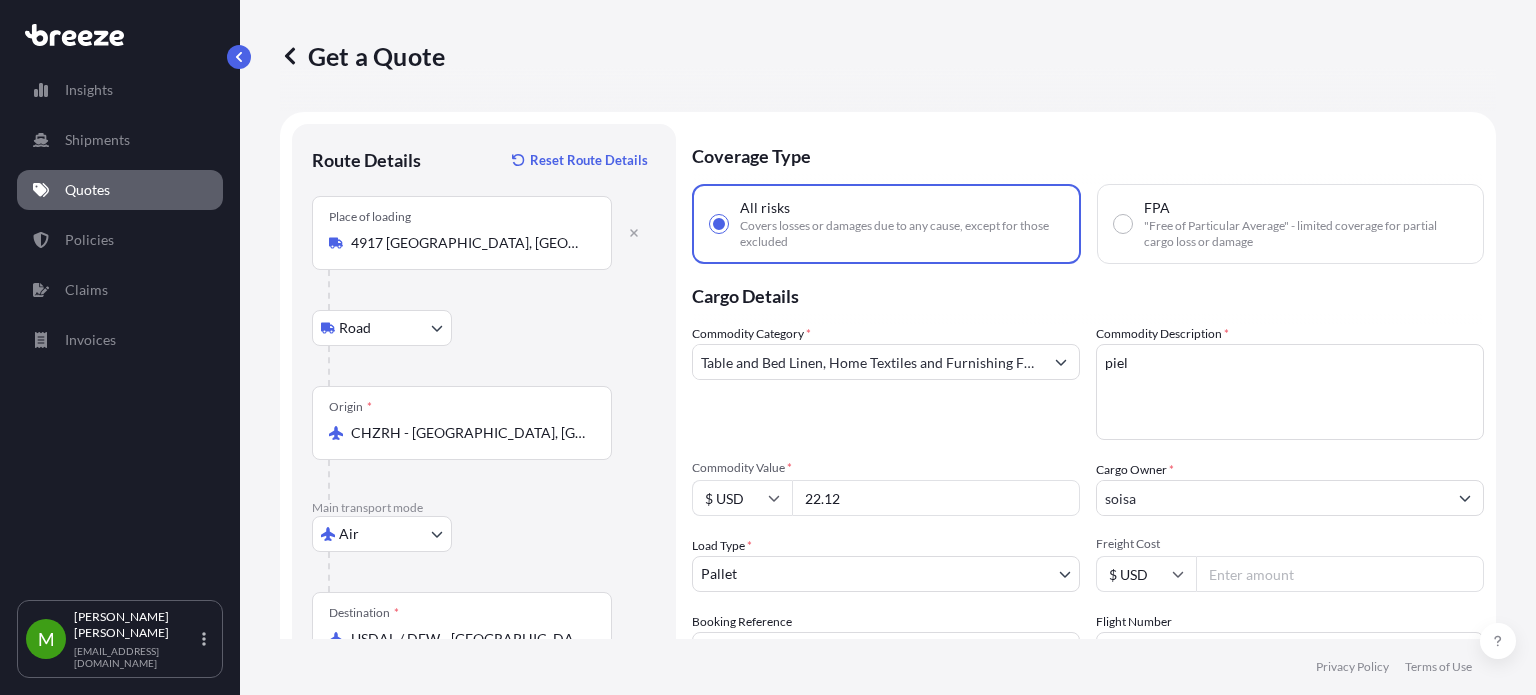 click on "22.12" at bounding box center (936, 498) 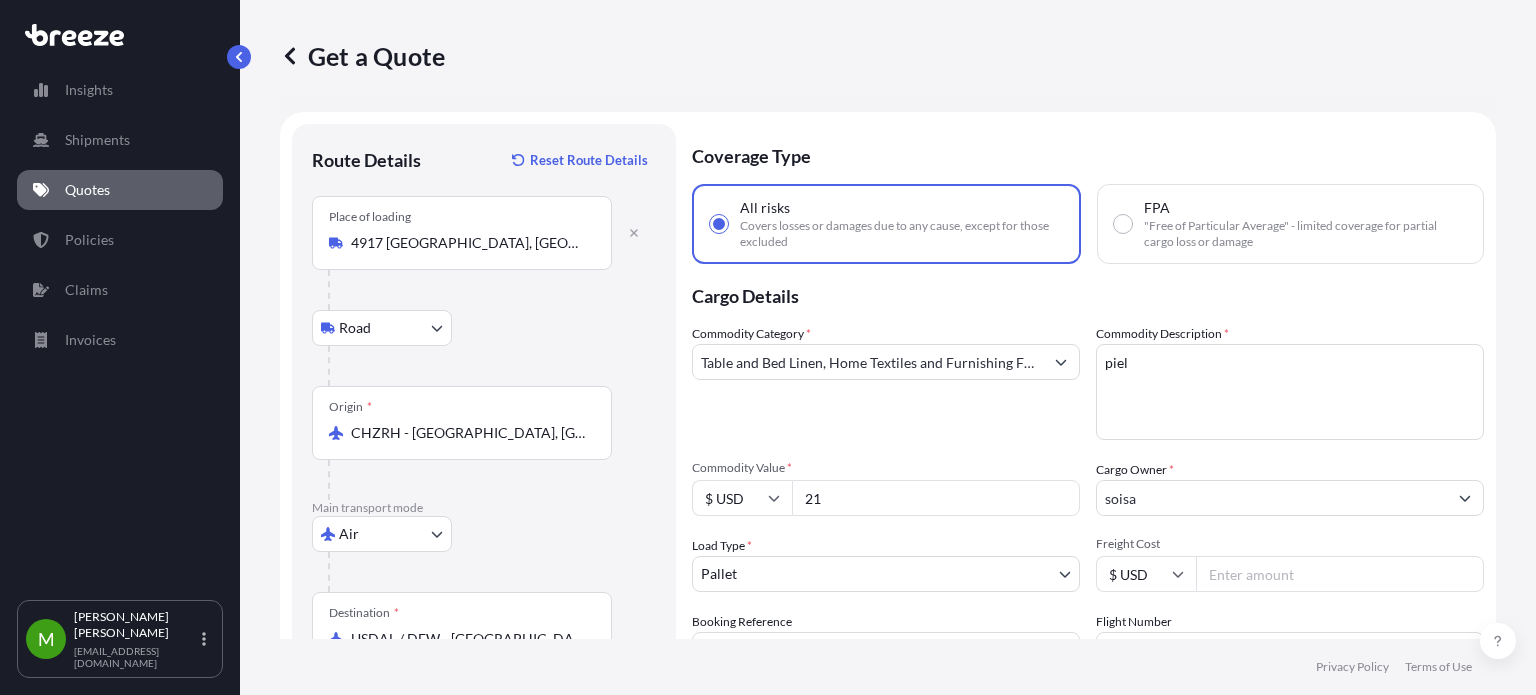 type on "2" 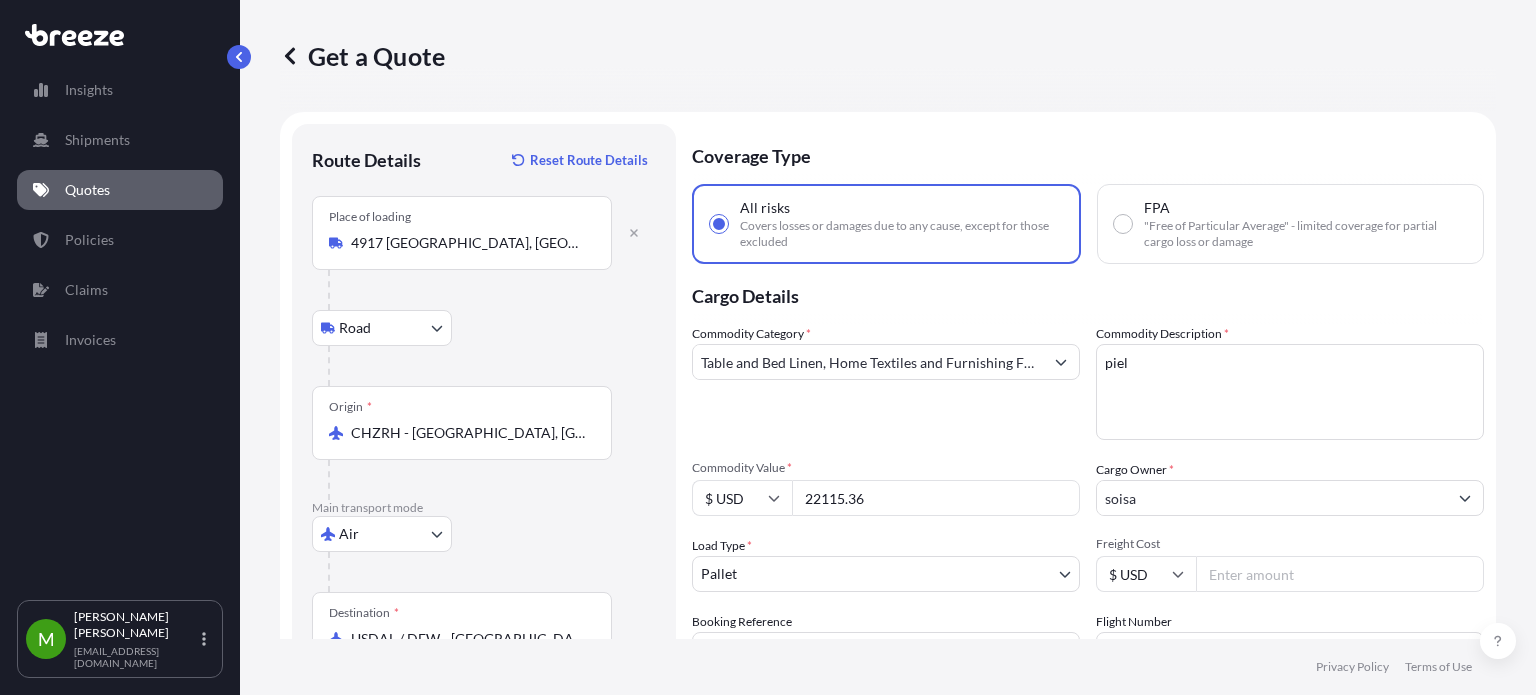 type on "22115.36" 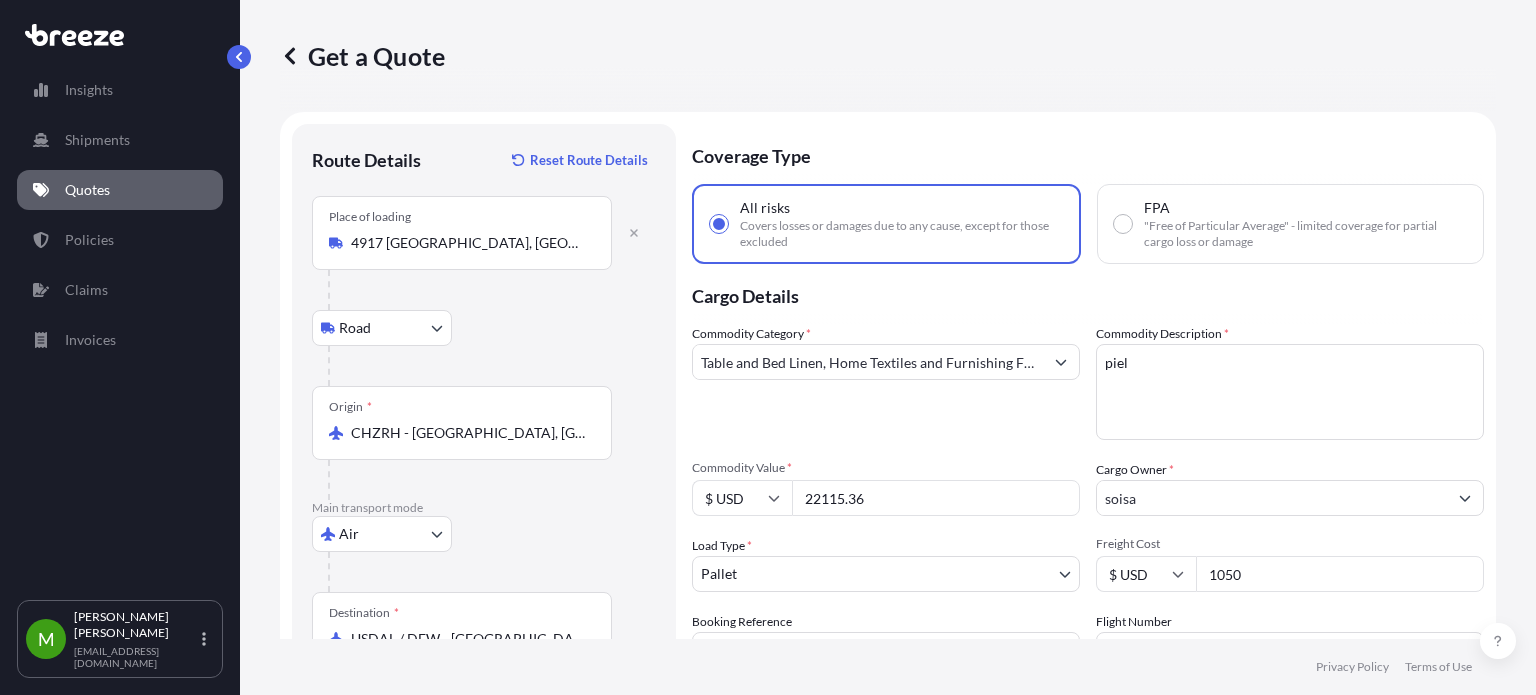 type on "1050" 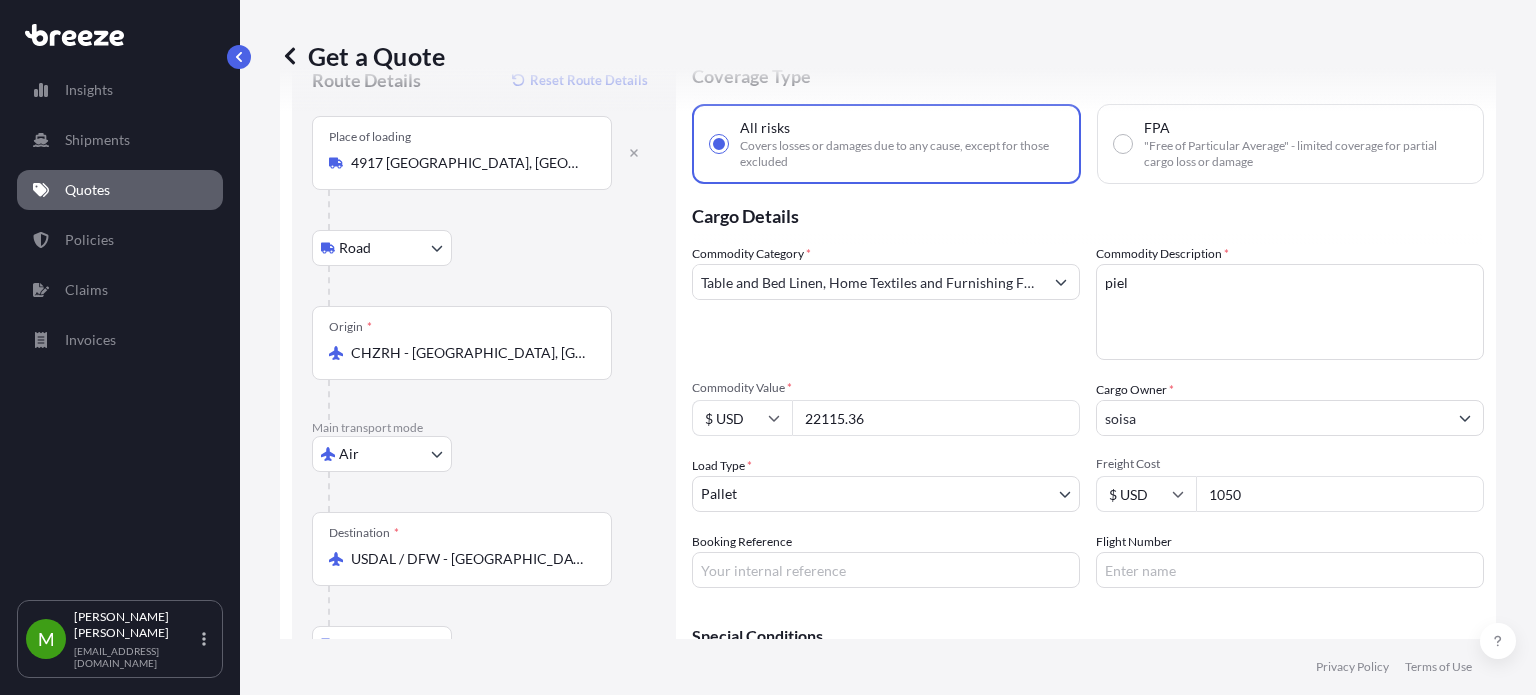 scroll, scrollTop: 200, scrollLeft: 0, axis: vertical 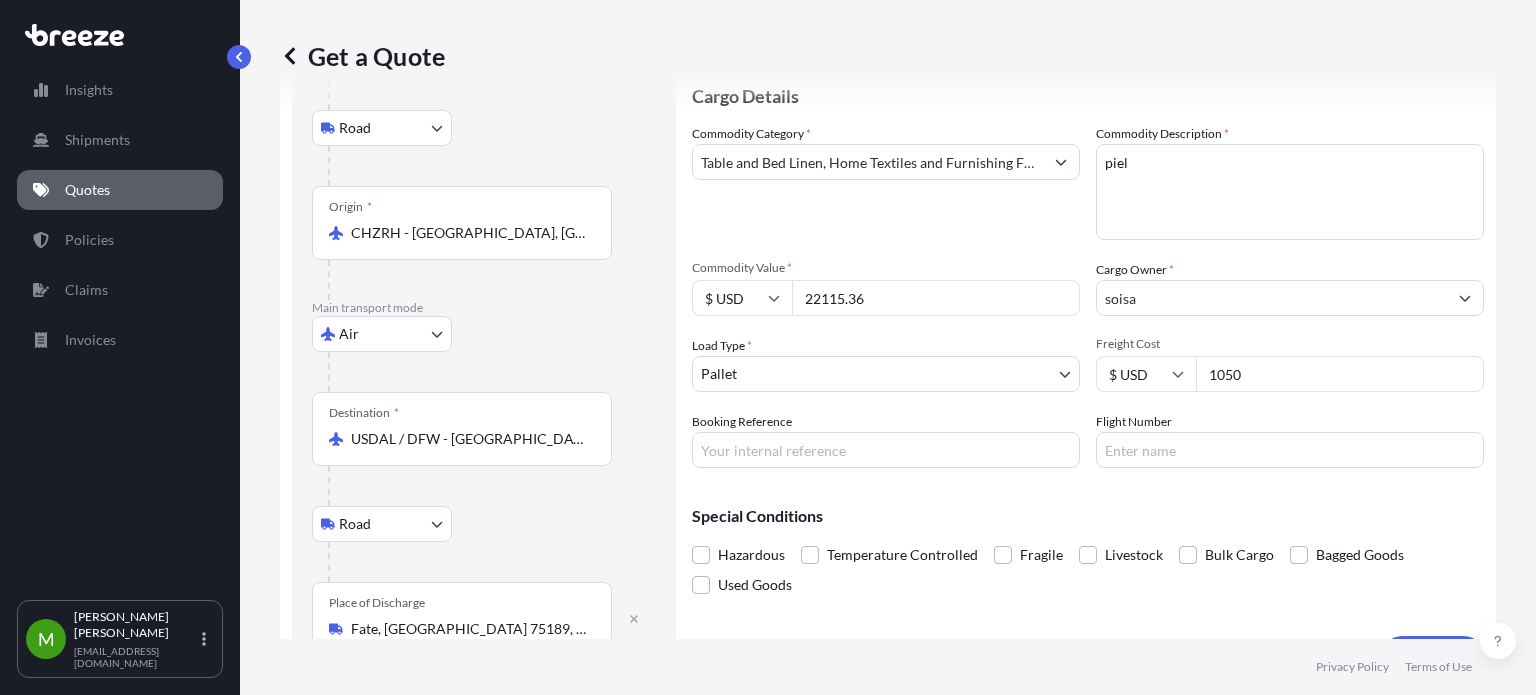 click on "Booking Reference" at bounding box center (886, 450) 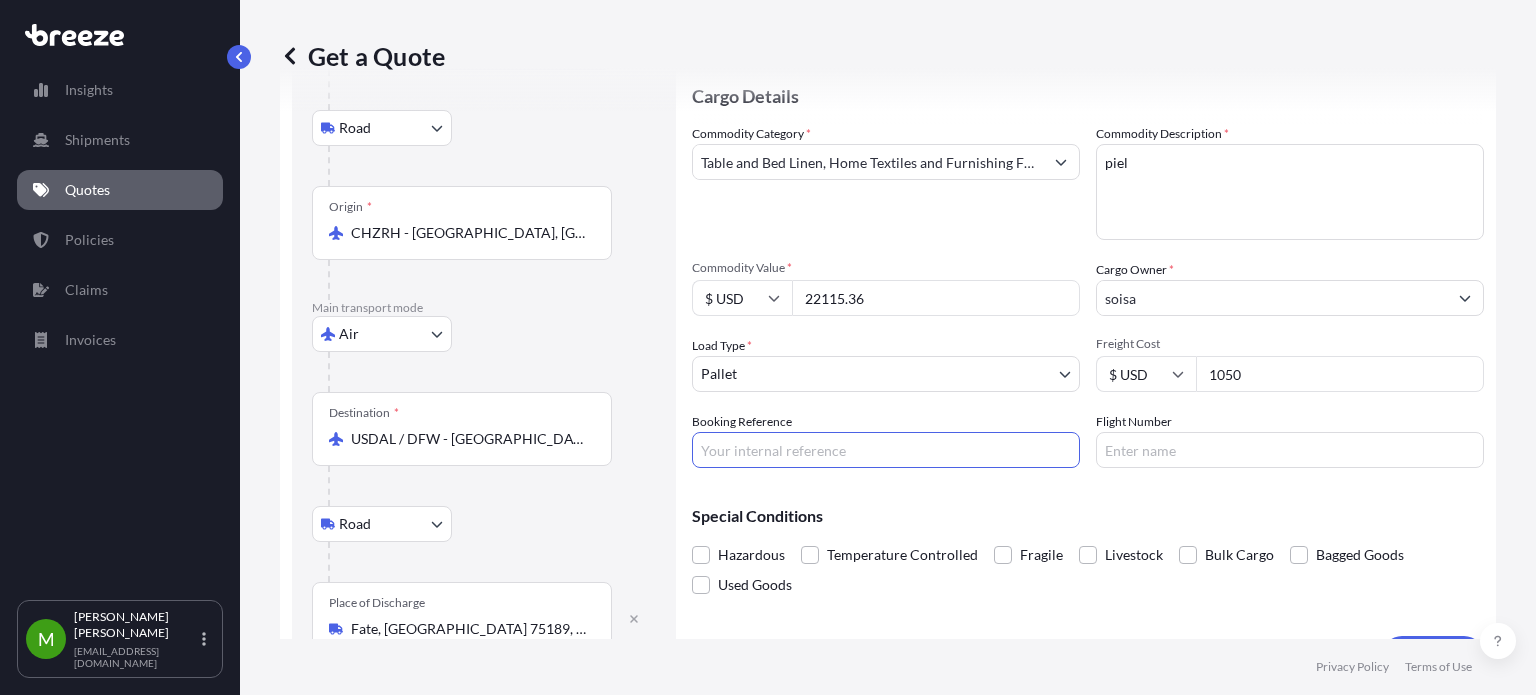 paste on "PO 36124" 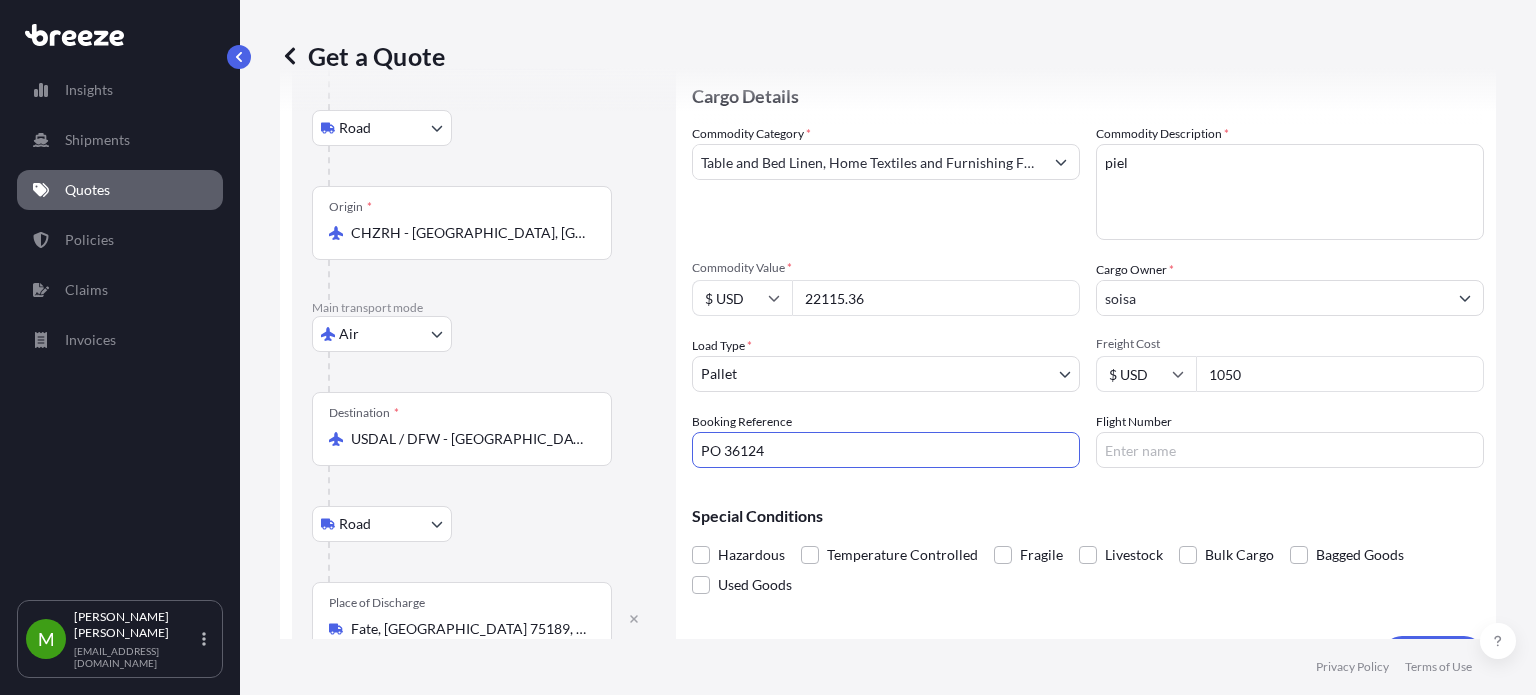 type on "PO 36124" 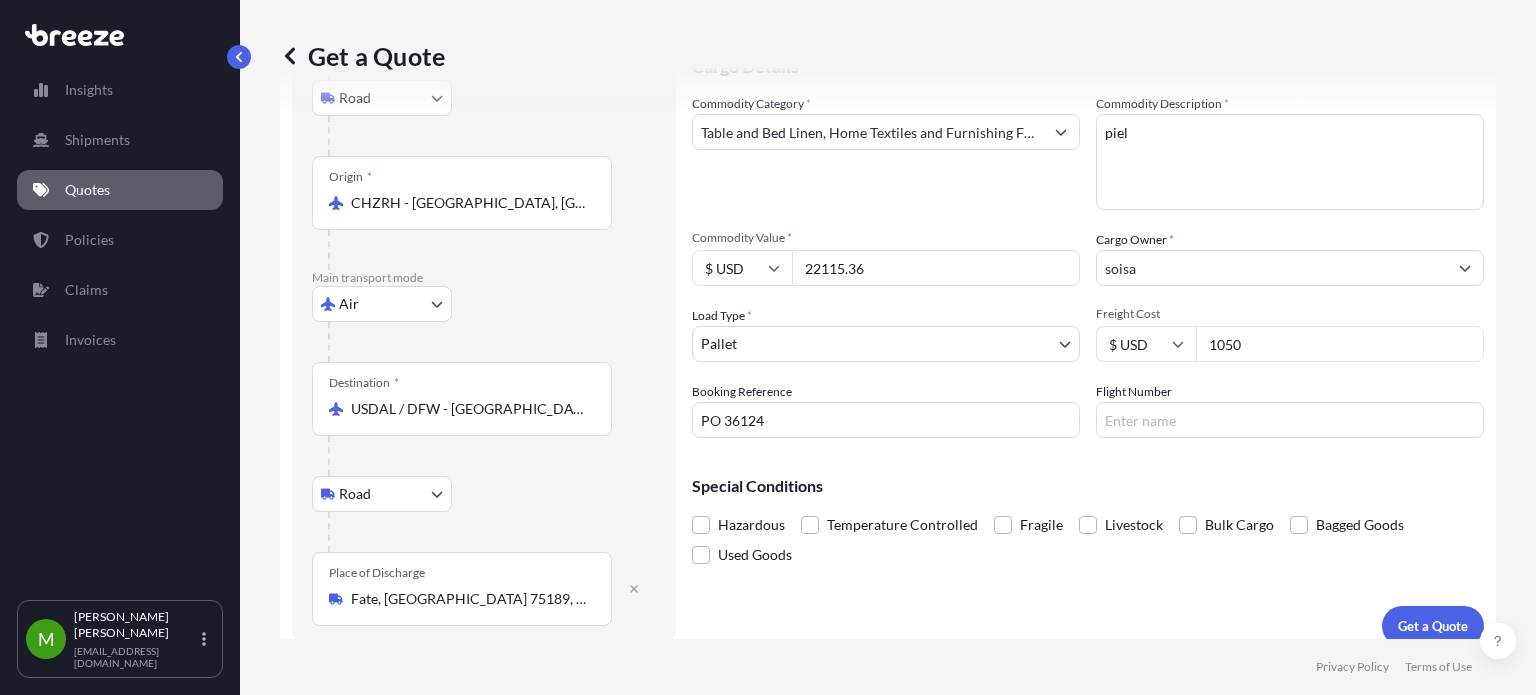 scroll, scrollTop: 247, scrollLeft: 0, axis: vertical 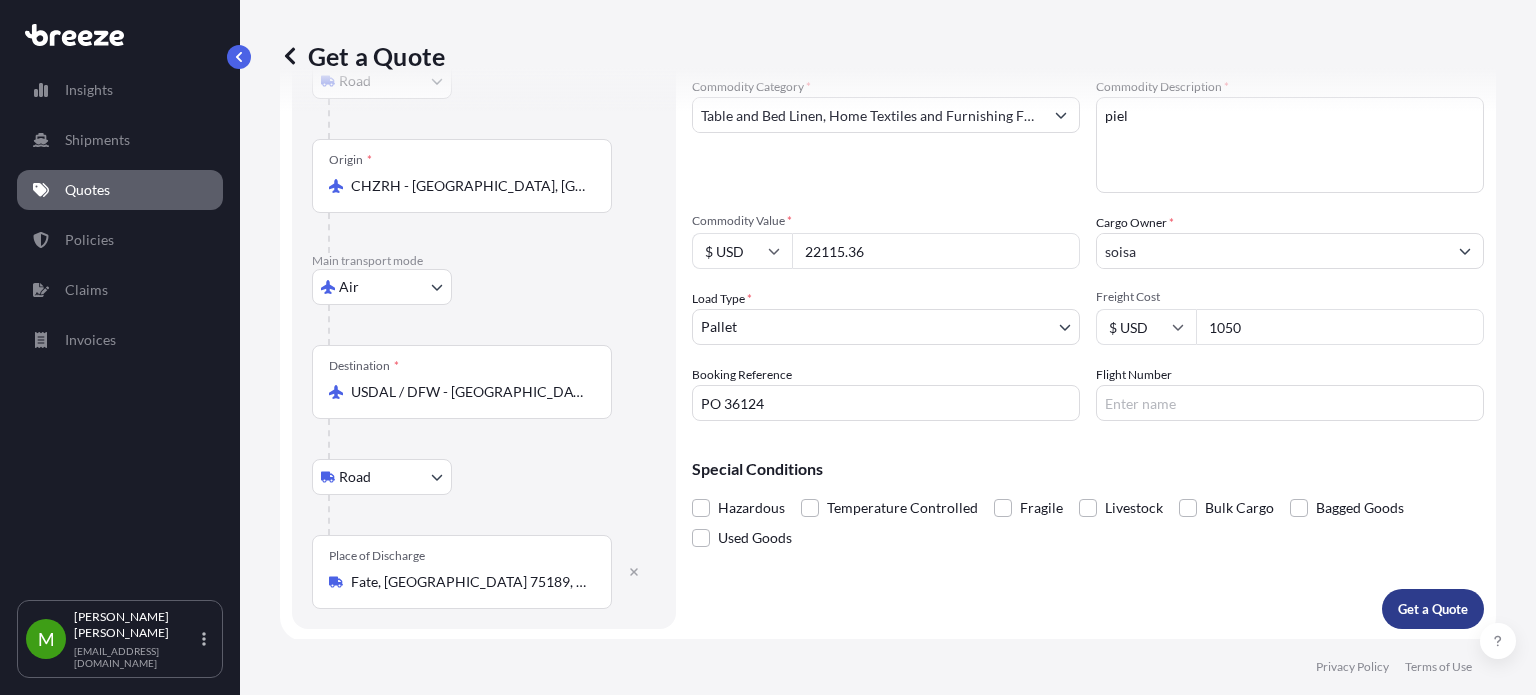 click on "Get a Quote" at bounding box center [1433, 609] 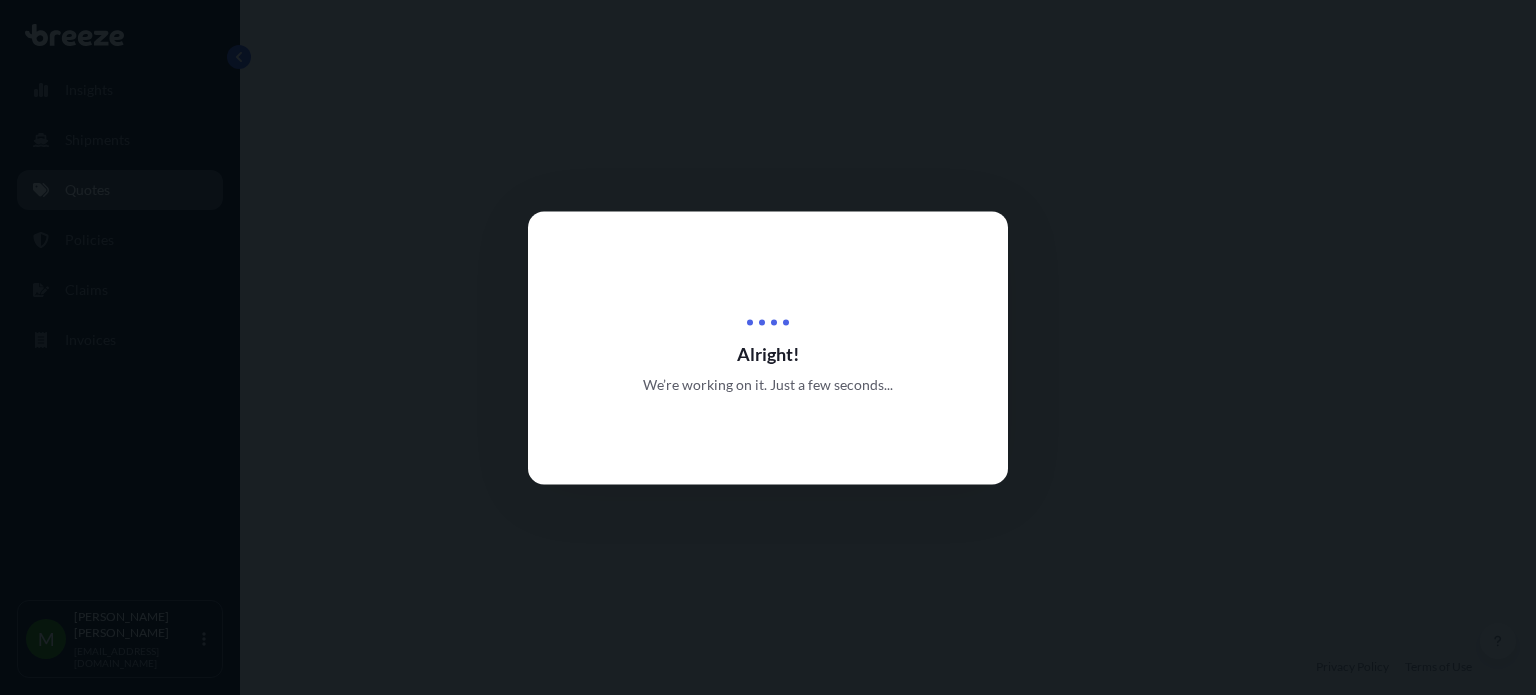scroll, scrollTop: 0, scrollLeft: 0, axis: both 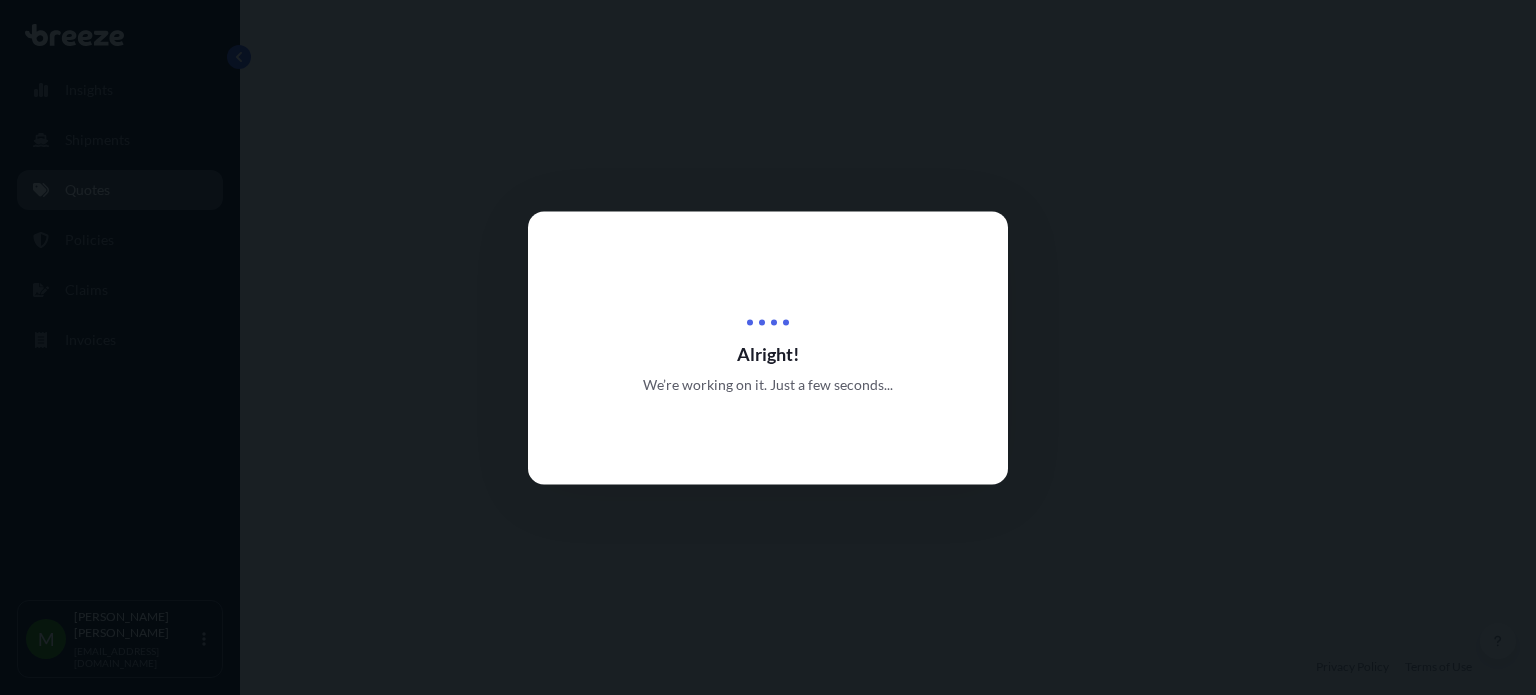 select on "Road" 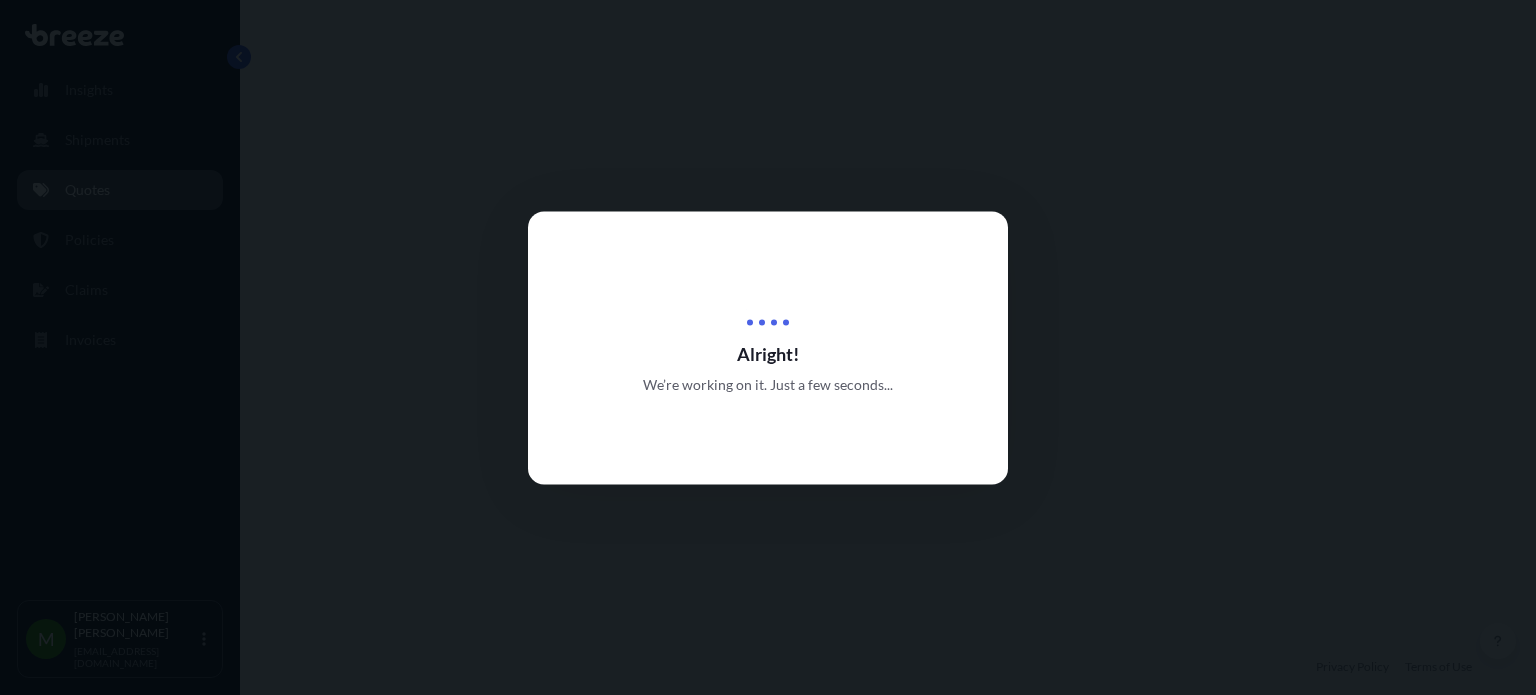 select on "Air" 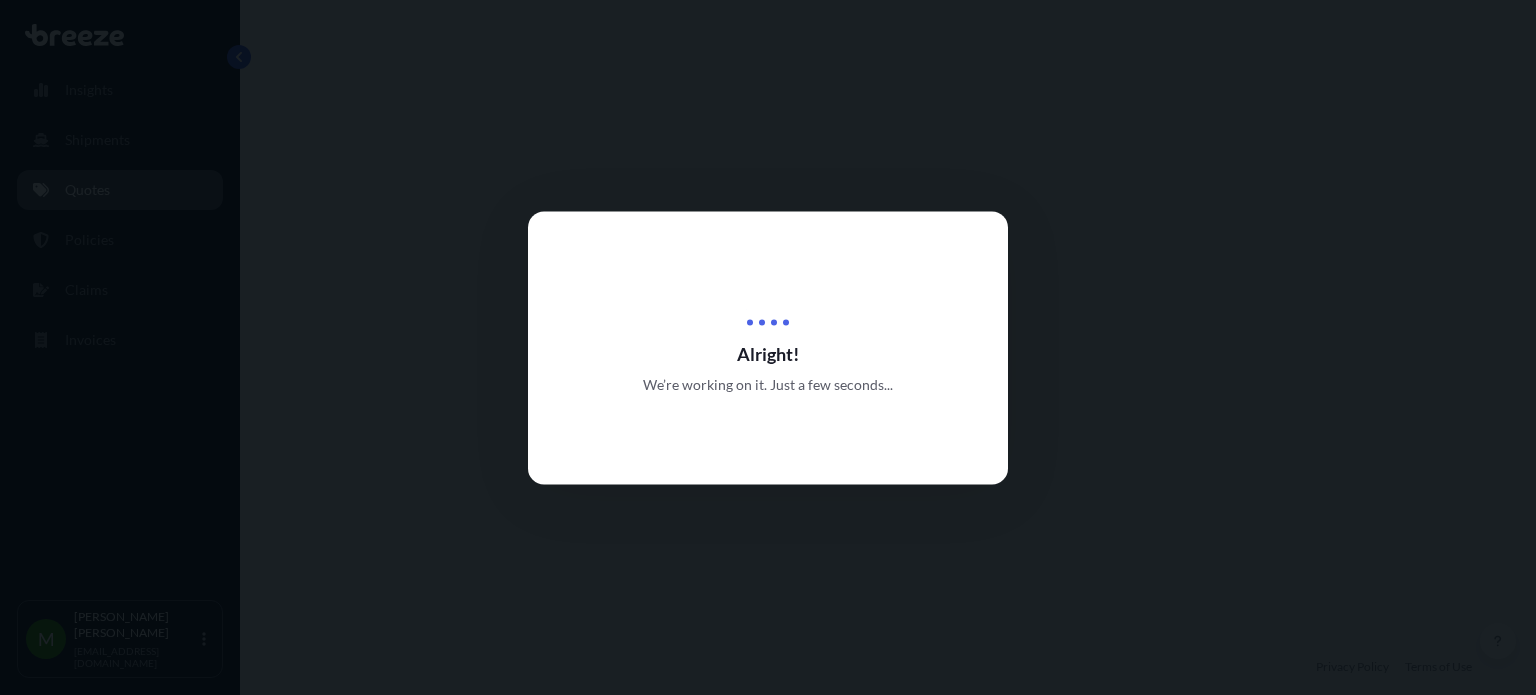 select on "Road" 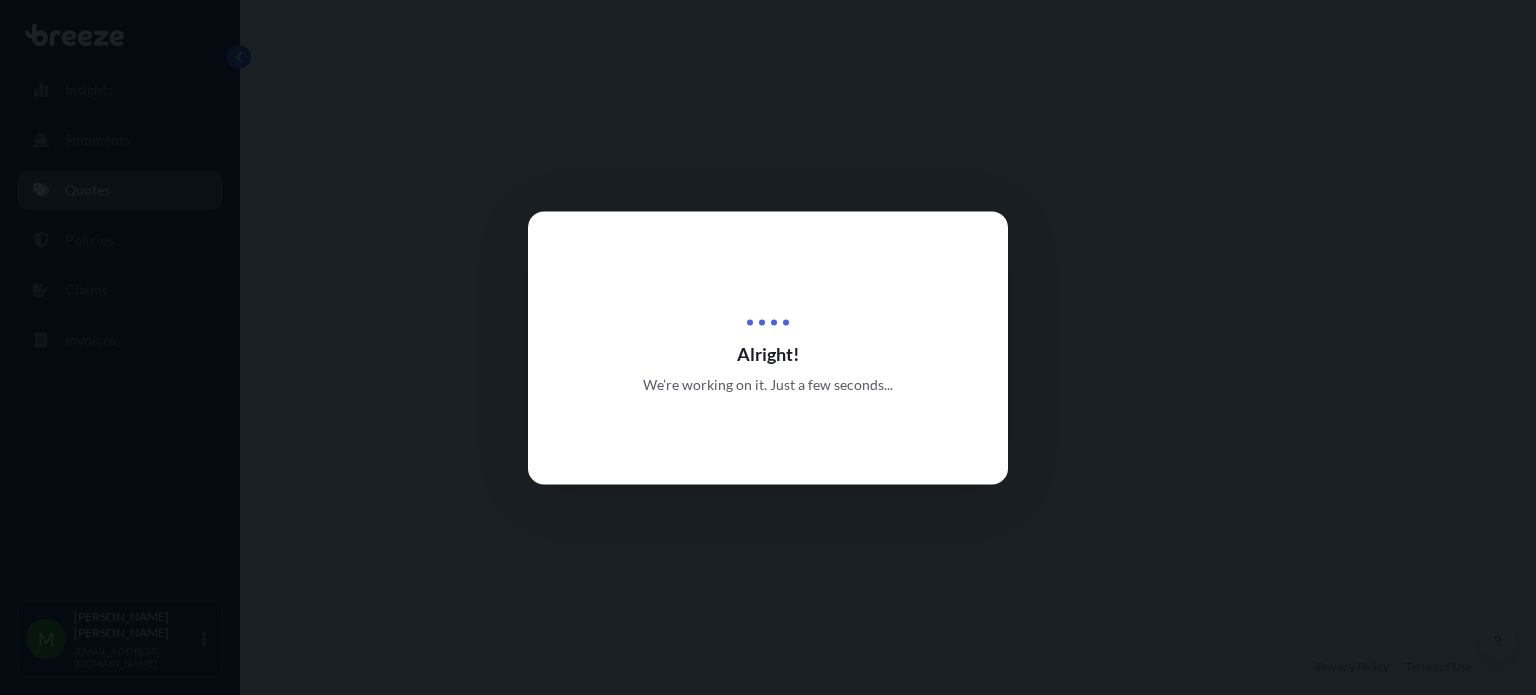 select on "1" 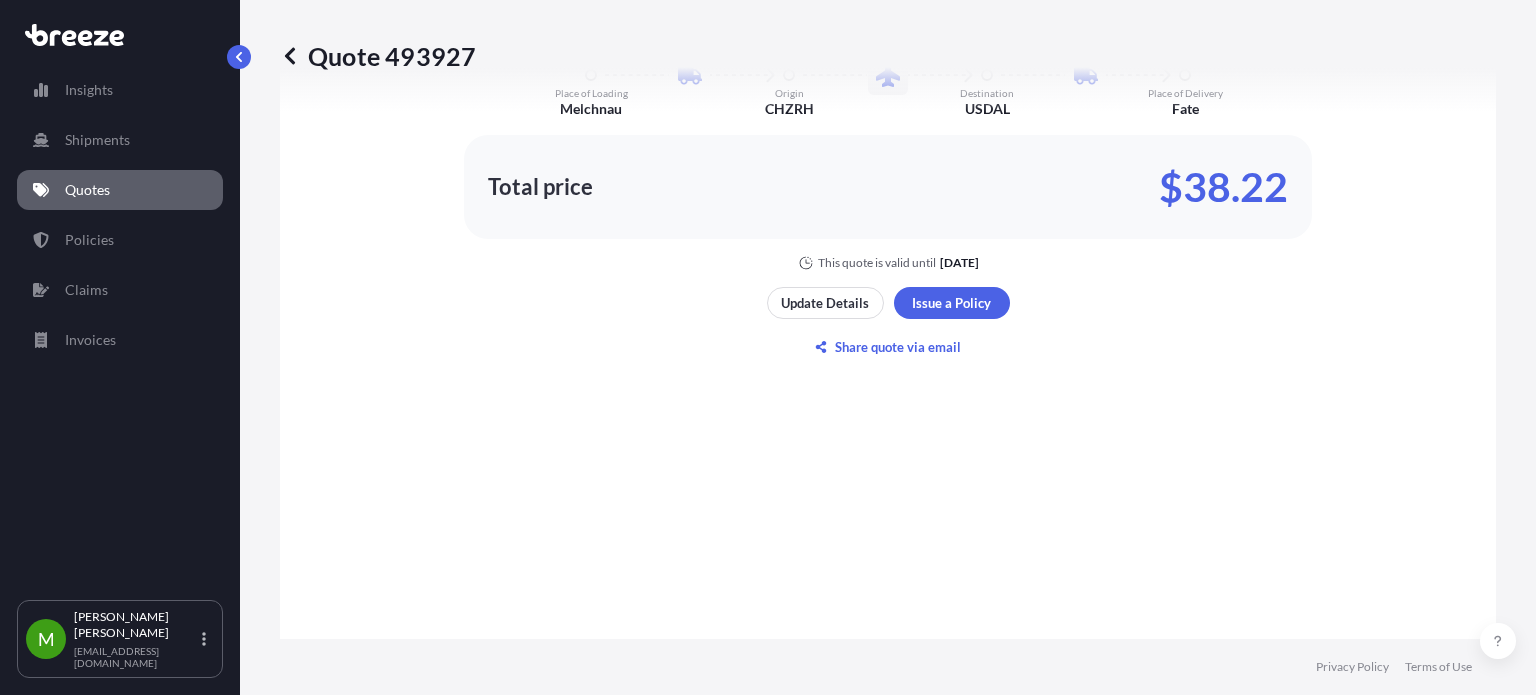 scroll, scrollTop: 1298, scrollLeft: 0, axis: vertical 